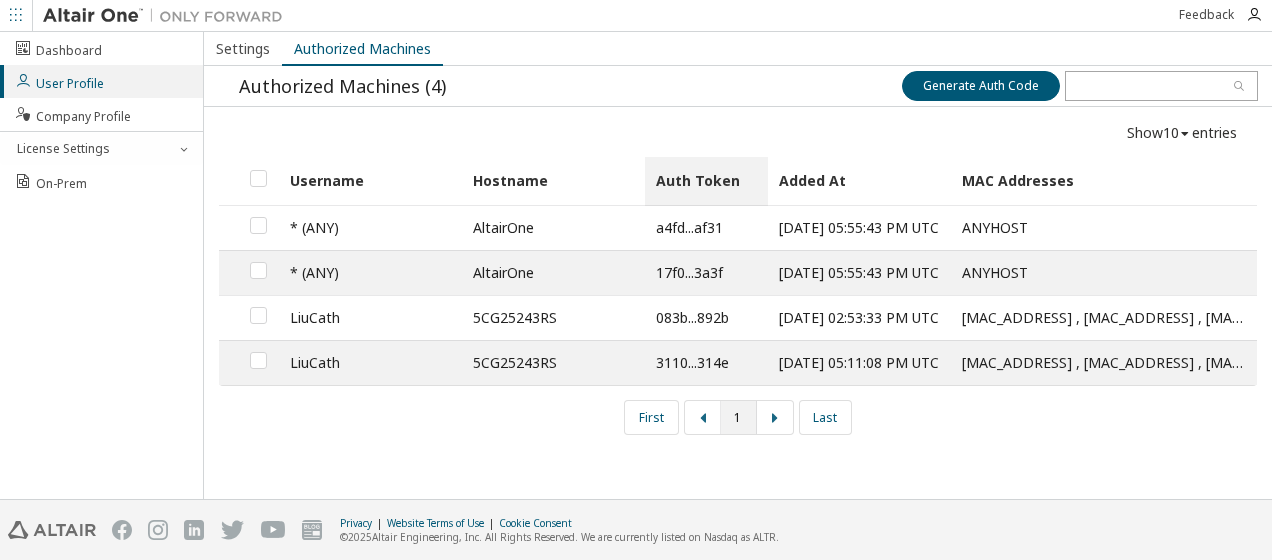 scroll, scrollTop: 0, scrollLeft: 0, axis: both 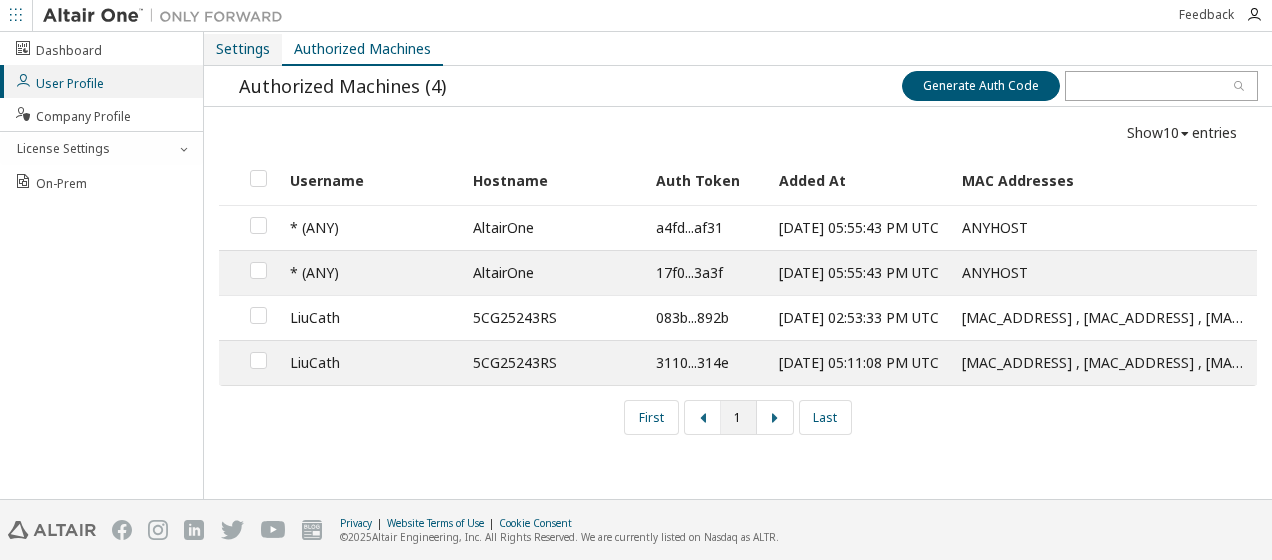 click on "Settings" at bounding box center (243, 49) 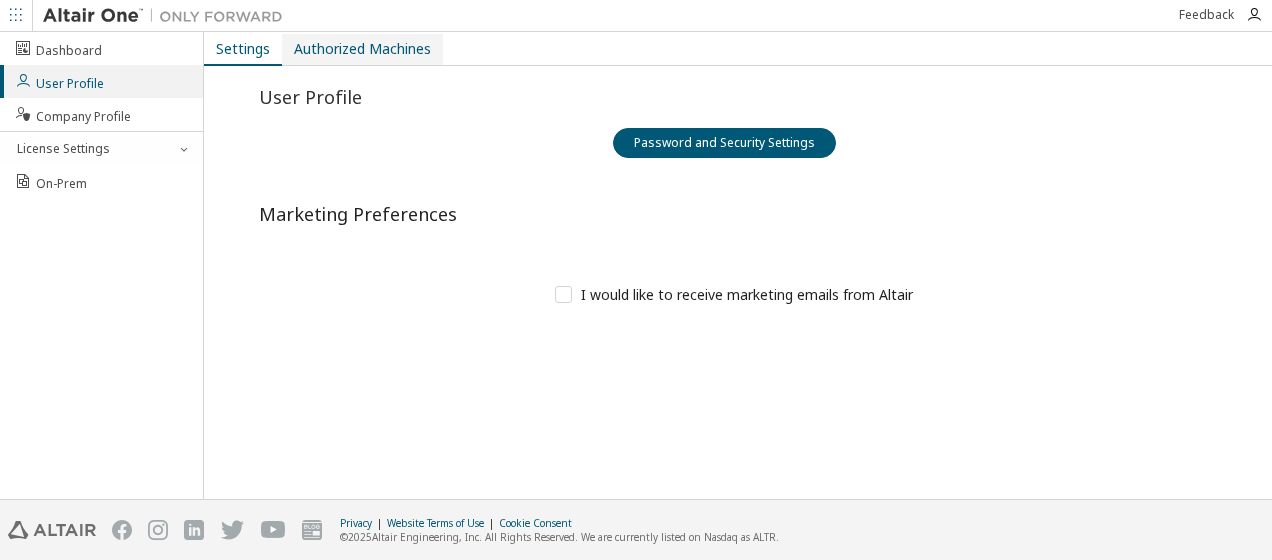 click on "Authorized Machines" at bounding box center (362, 49) 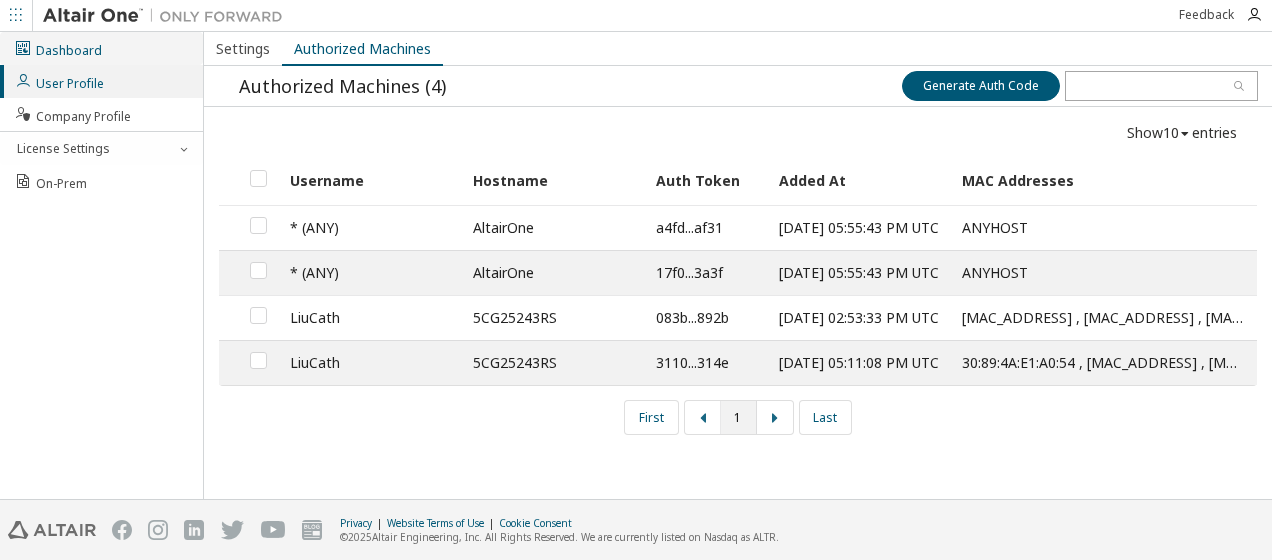 click on "Dashboard" at bounding box center [58, 48] 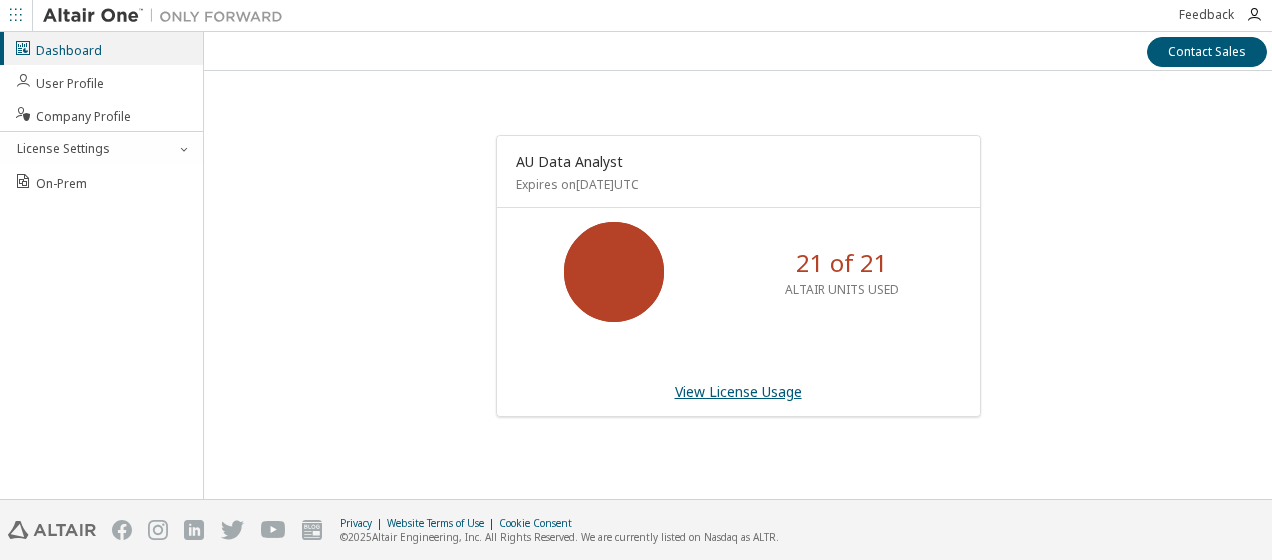 click on "View License Usage" at bounding box center [738, 391] 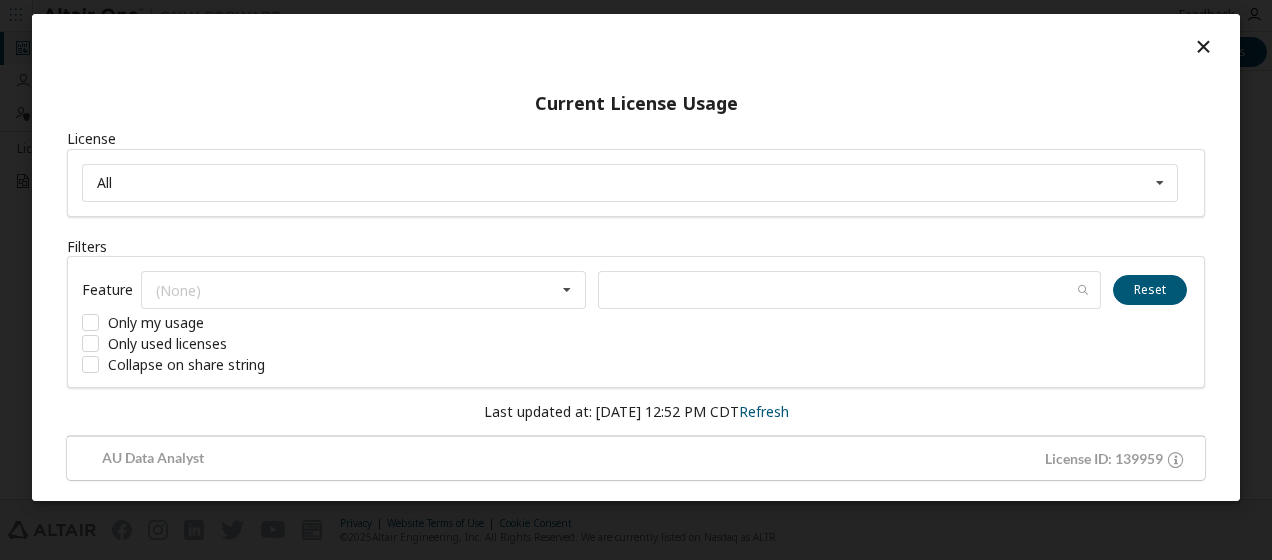click at bounding box center (1203, 46) 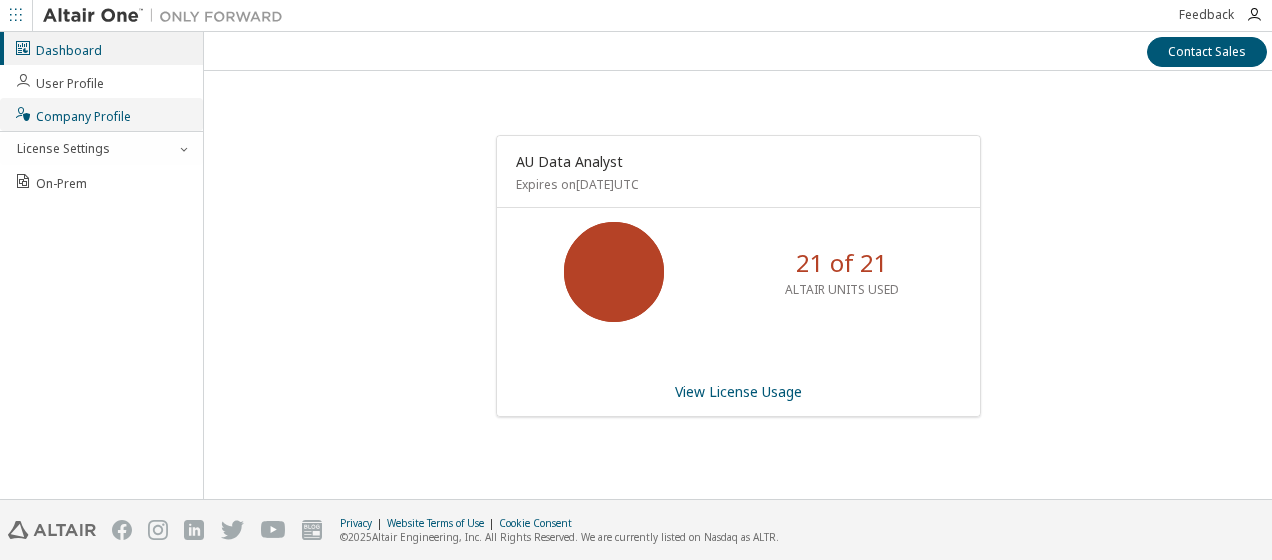 click on "Company Profile" at bounding box center (72, 114) 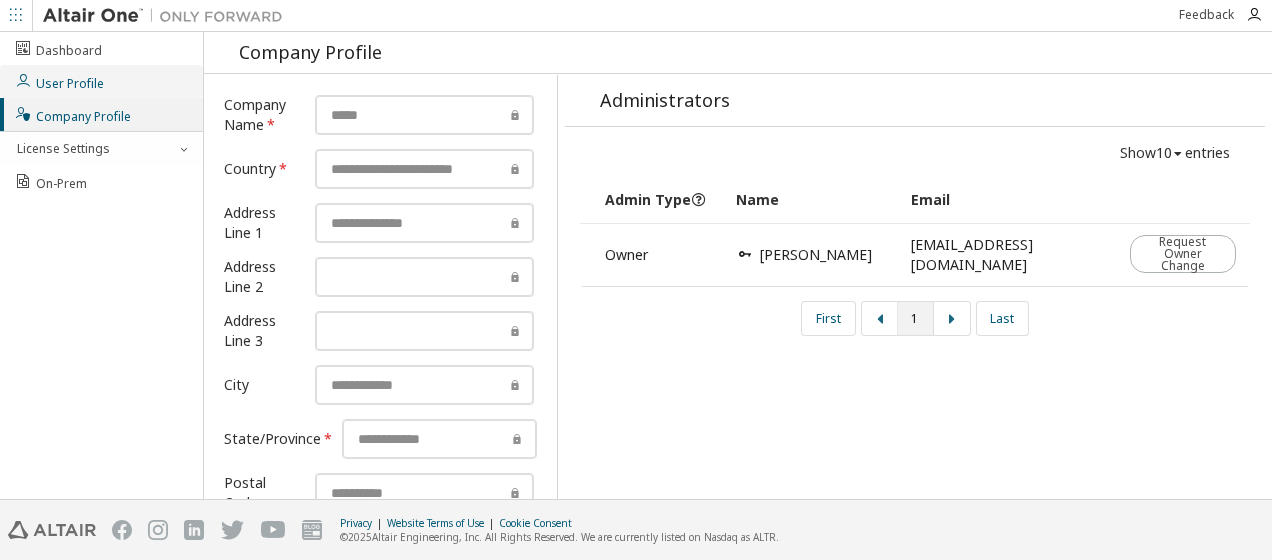 click on "User Profile" at bounding box center (59, 81) 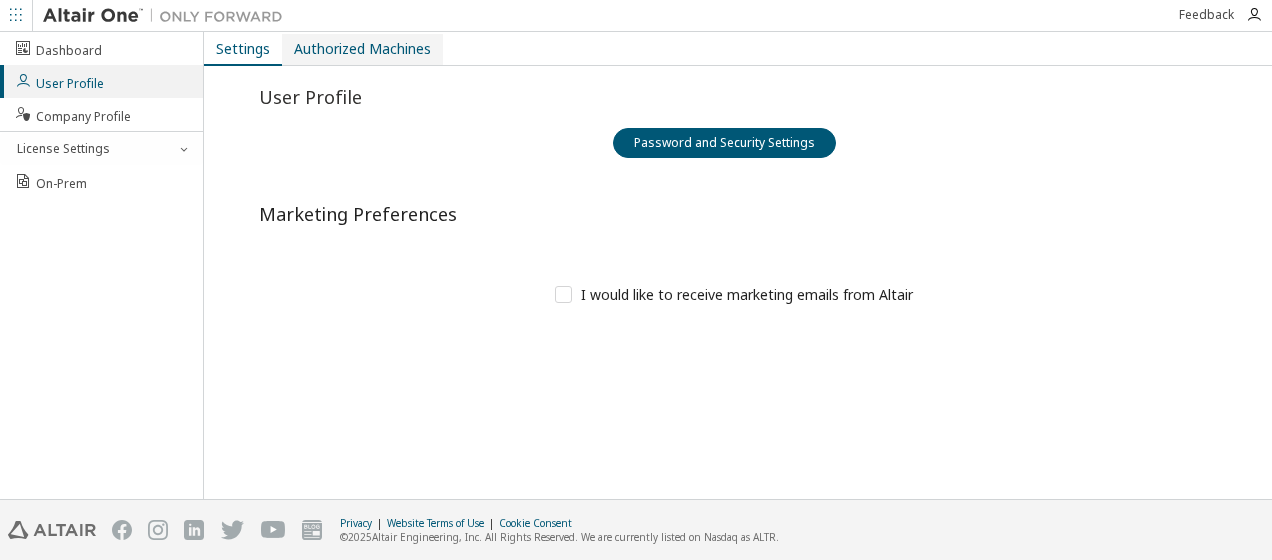 click on "Authorized Machines" at bounding box center [362, 49] 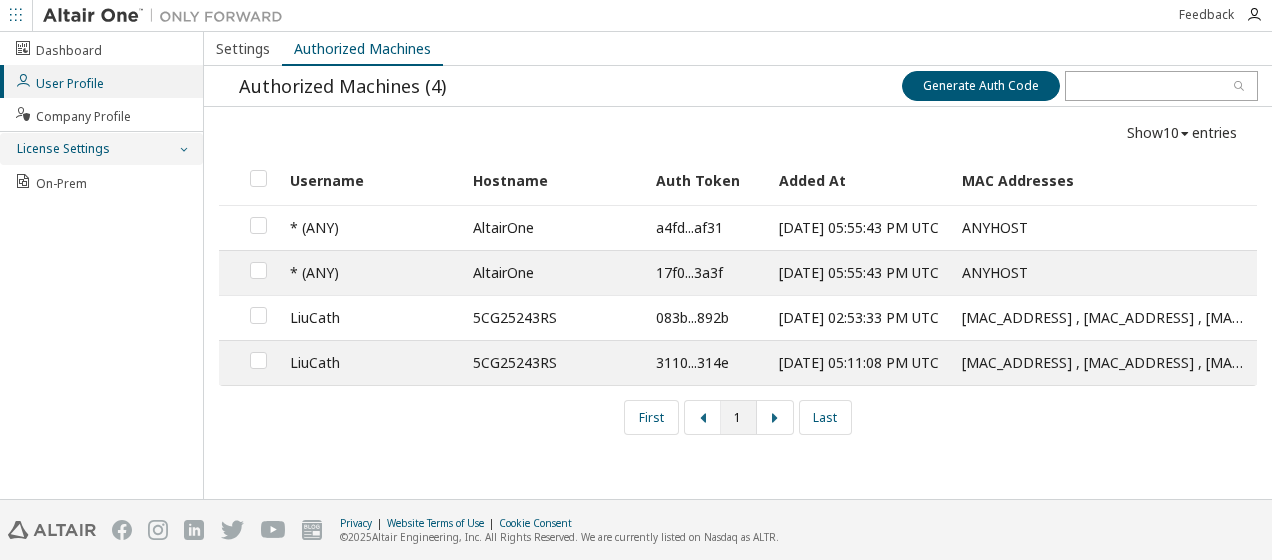 click on "License Settings" at bounding box center [101, 149] 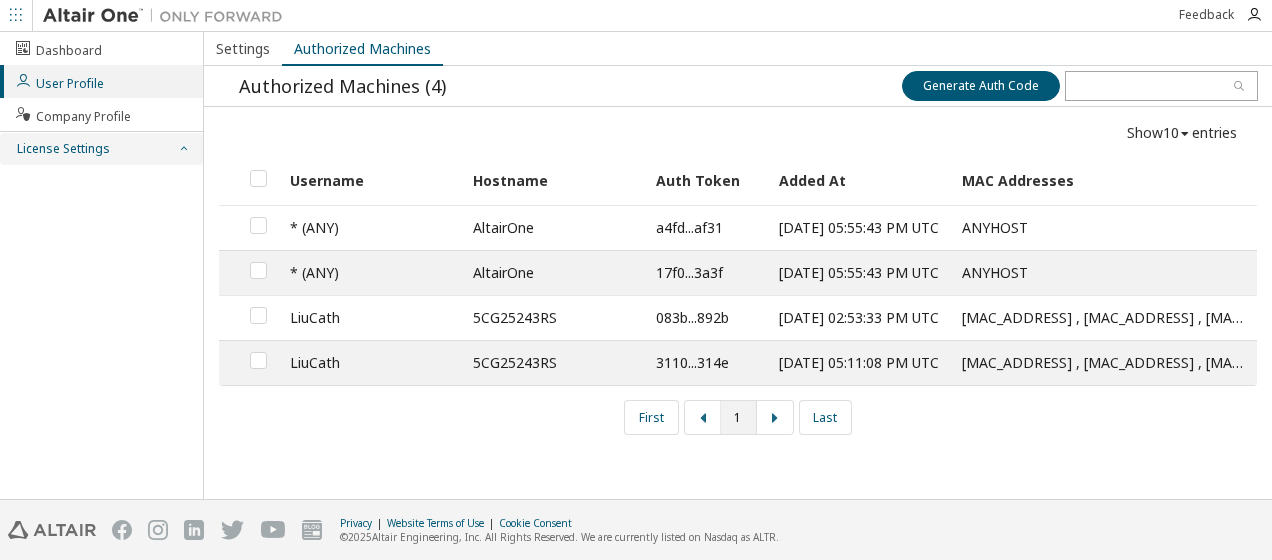 click on "License Settings" at bounding box center (101, 149) 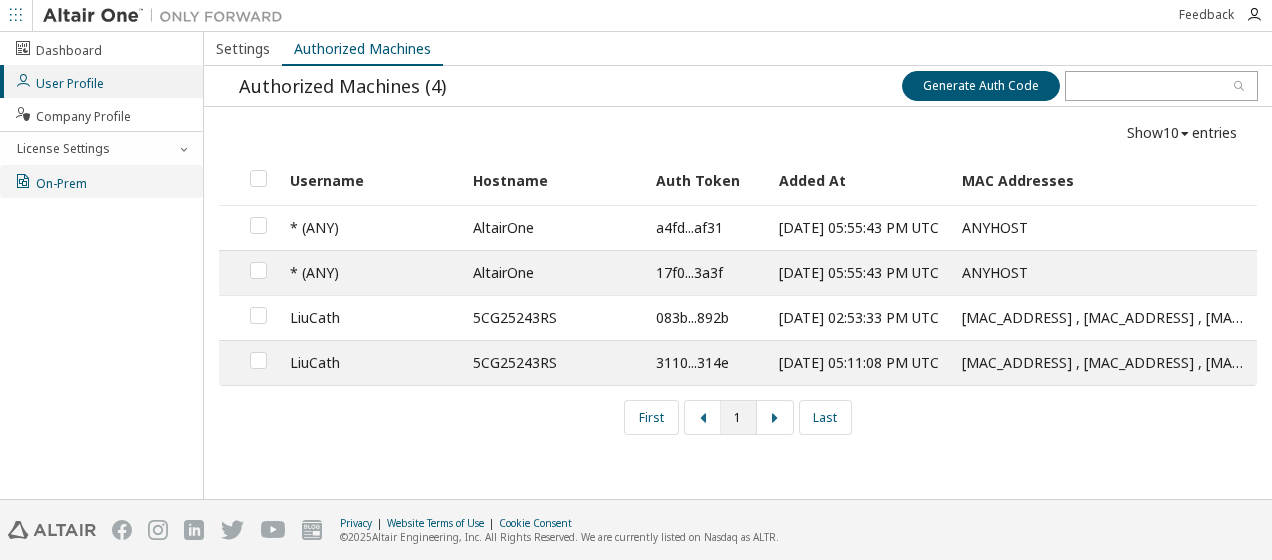 click on "On-Prem" at bounding box center [101, 181] 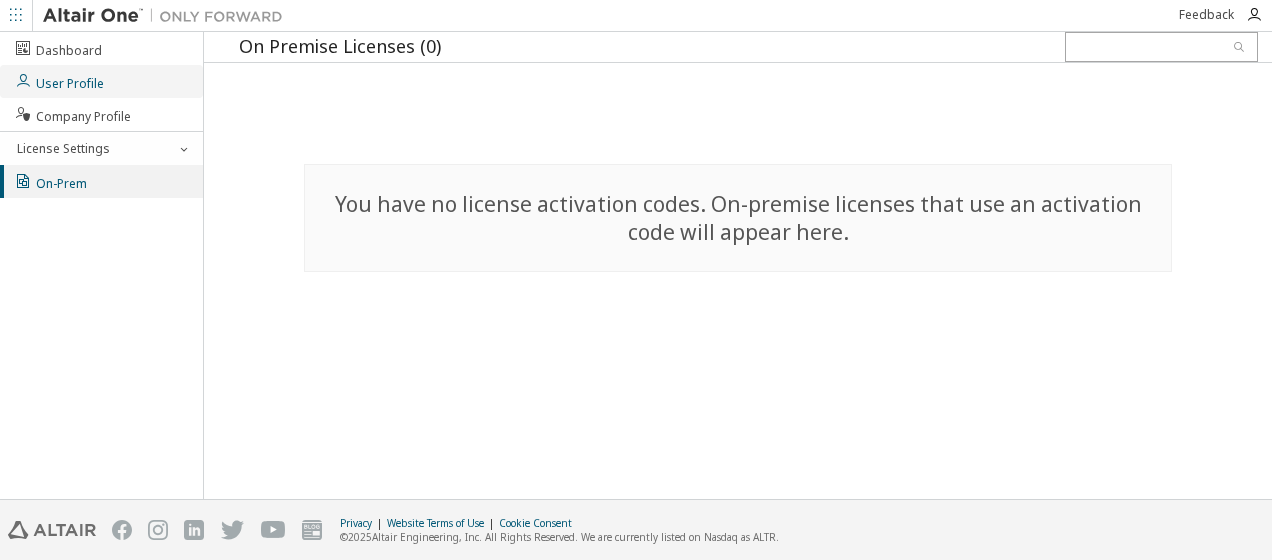 click on "User Profile" at bounding box center (101, 81) 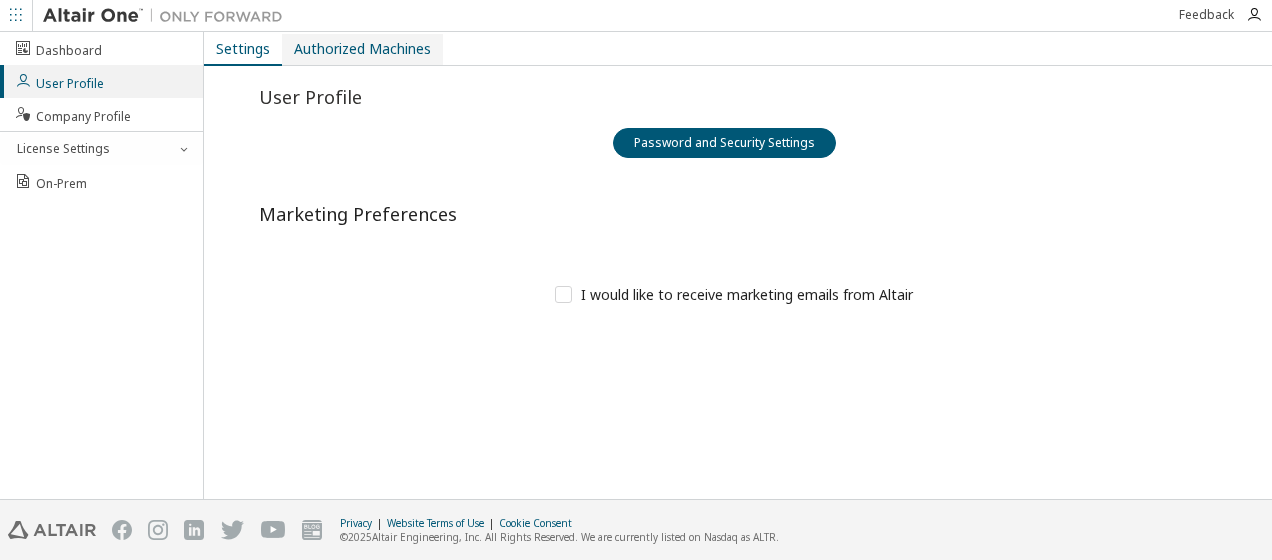 click on "Authorized Machines" at bounding box center (362, 49) 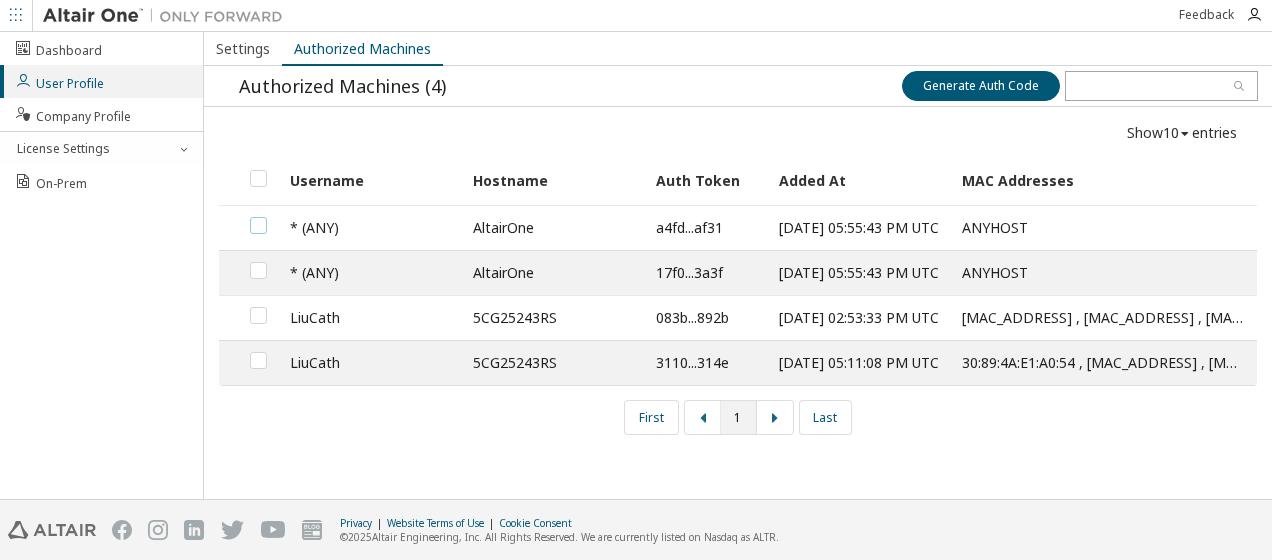 click at bounding box center [258, 217] 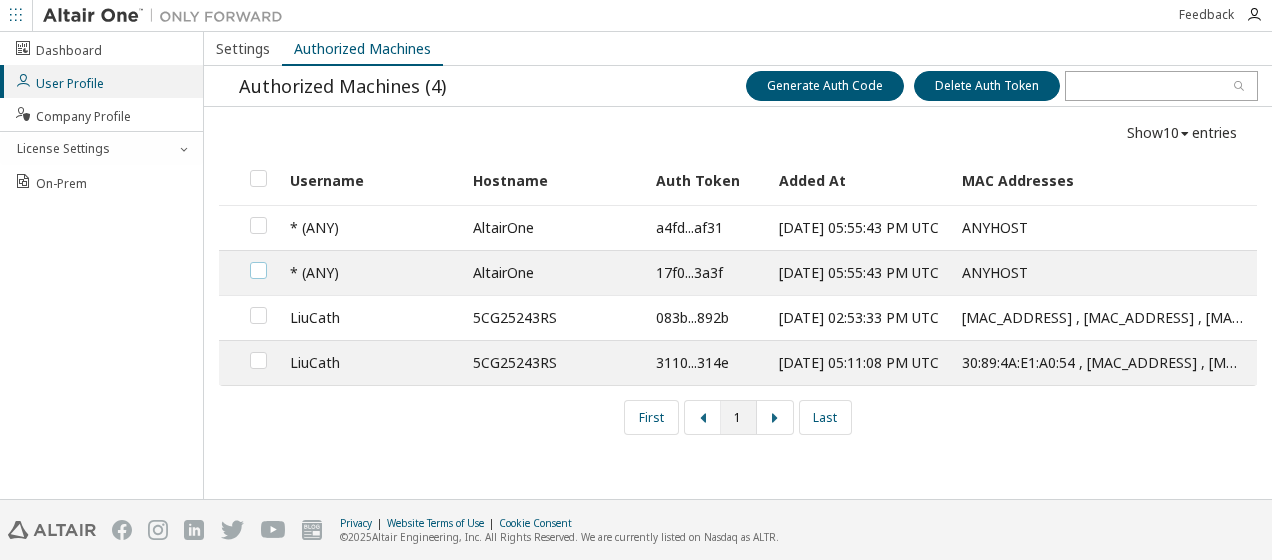 click at bounding box center [258, 262] 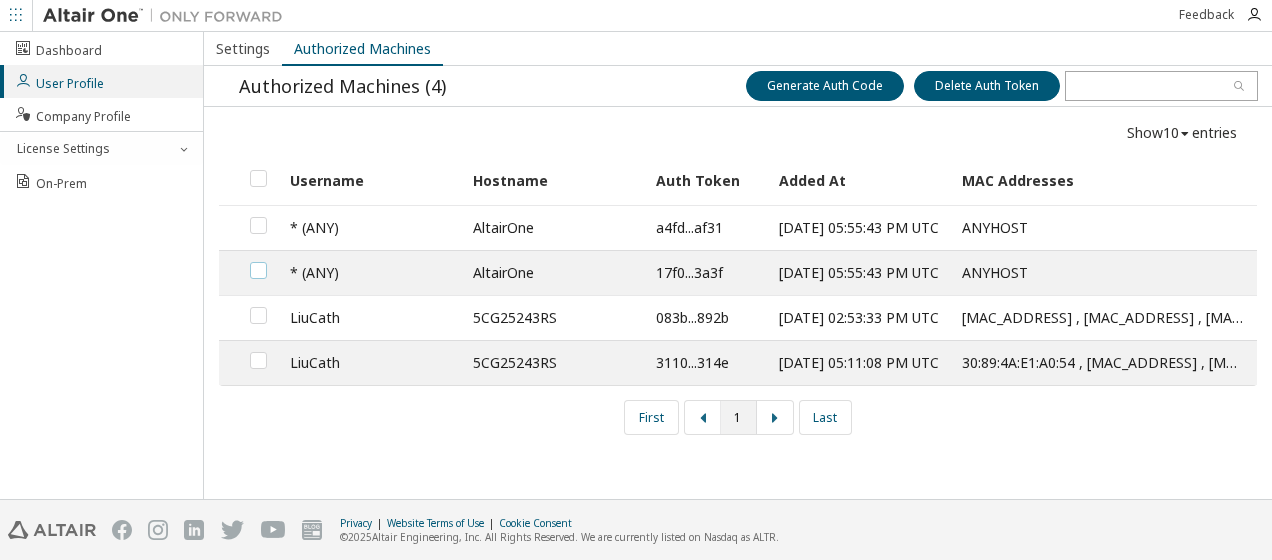 click at bounding box center (258, 262) 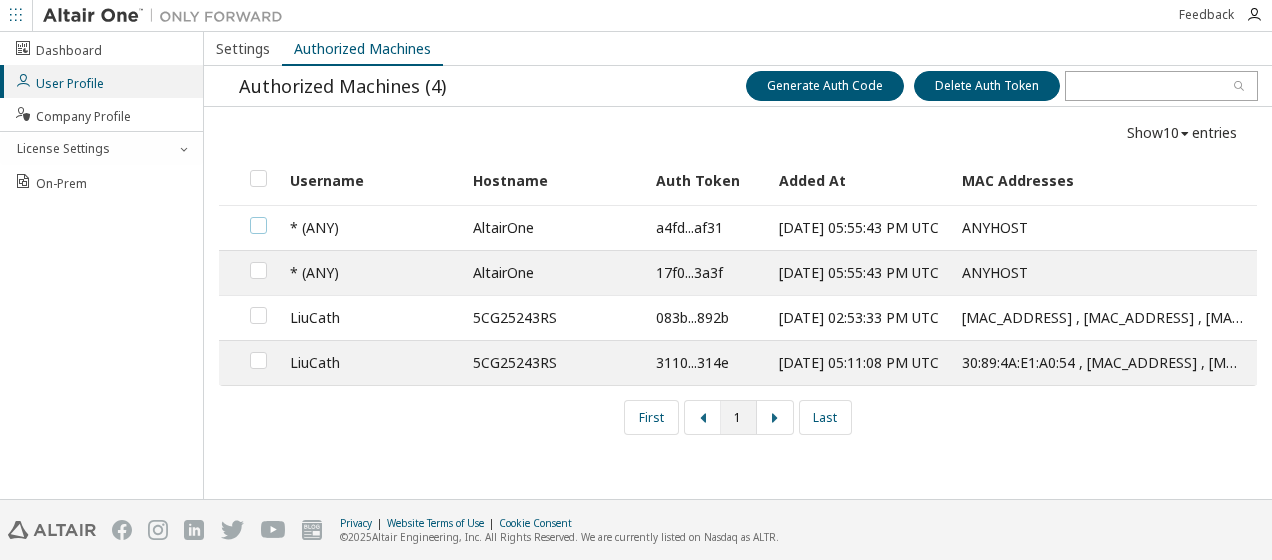 click at bounding box center (258, 217) 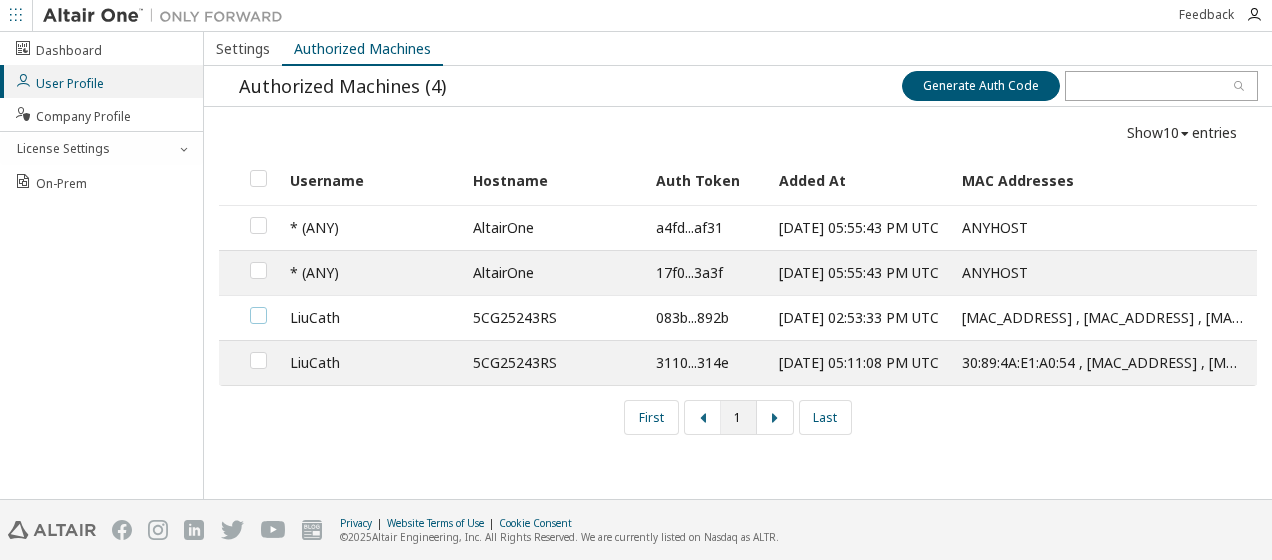 click at bounding box center [258, 307] 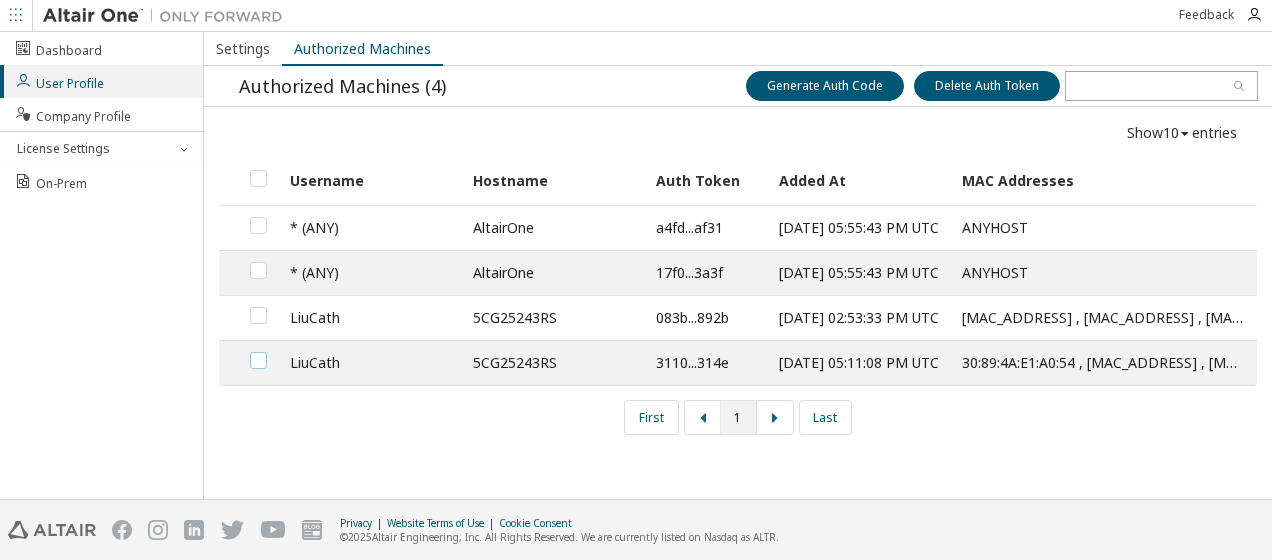 click at bounding box center [258, 352] 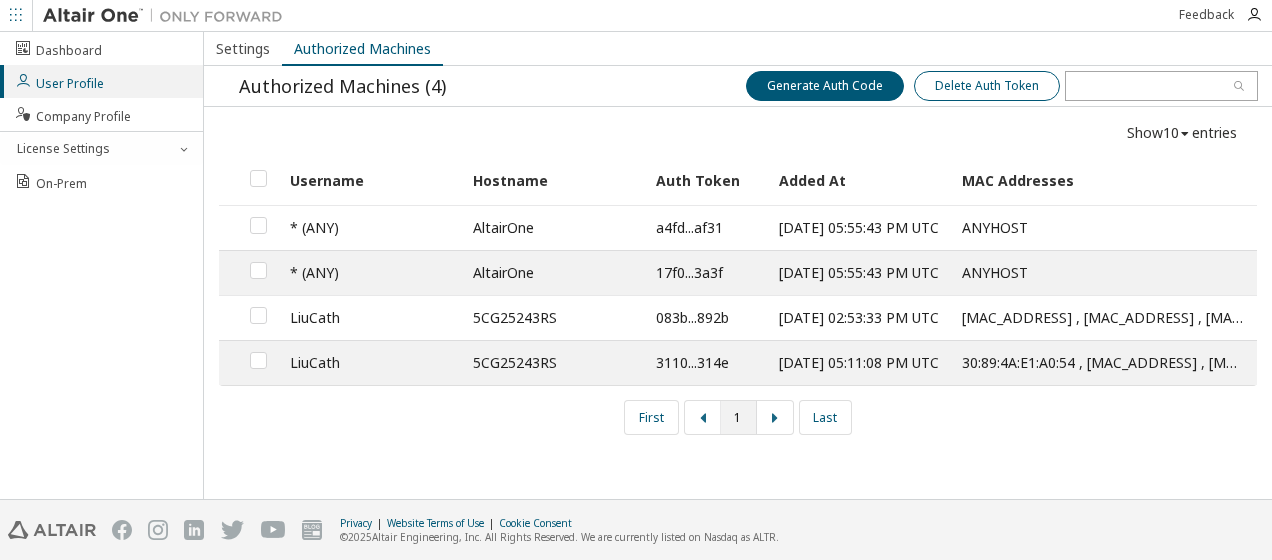 click on "Delete Auth Token" at bounding box center (987, 86) 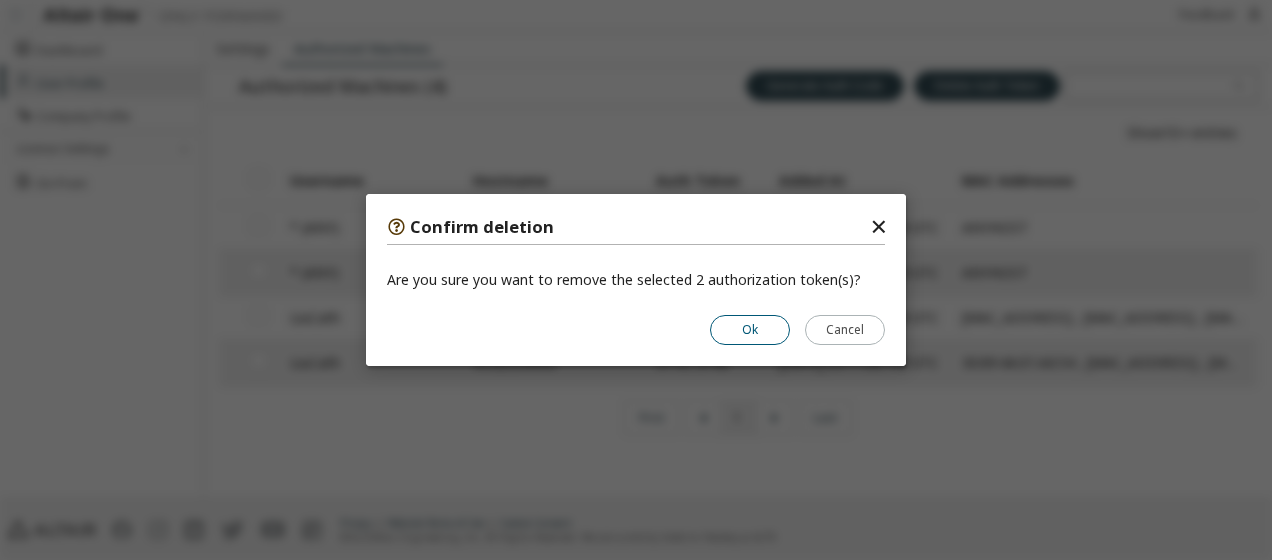click on "Ok" at bounding box center (750, 330) 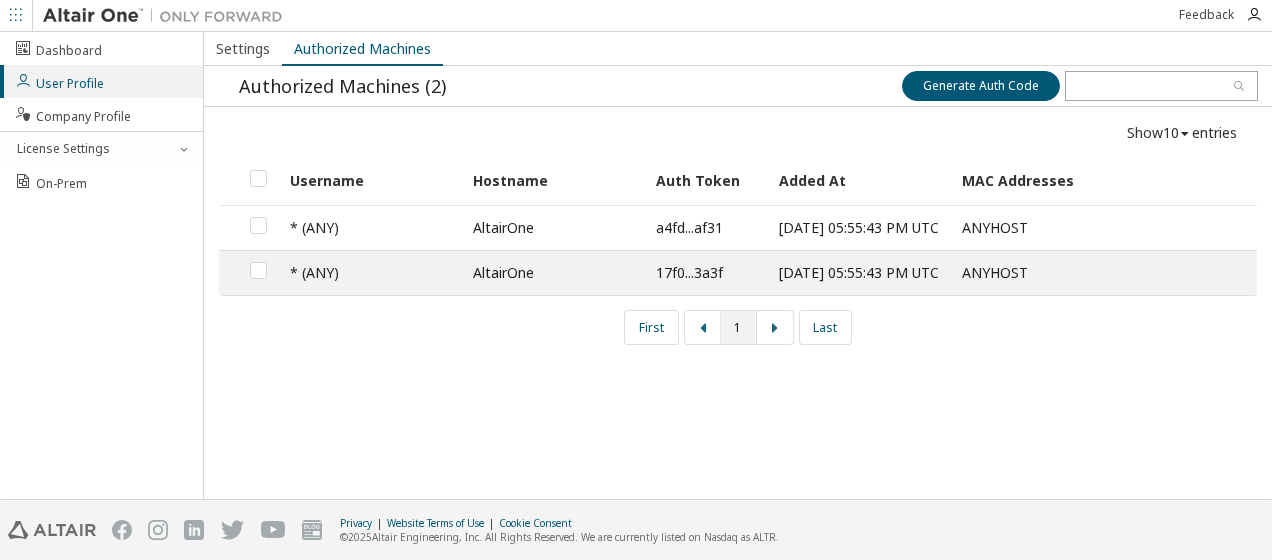 click on "Show  10 10 30 50 100 entries Username Hostname Auth Token Added At MAC Addresses * (ANY) AltairOne a4fd...af31 2025-04-07 05:55:43 PM UTC ANYHOST * (ANY) AltairOne 17f0...3a3f 2025-04-07 05:55:43 PM UTC ANYHOST First 1 Last" at bounding box center [738, 234] 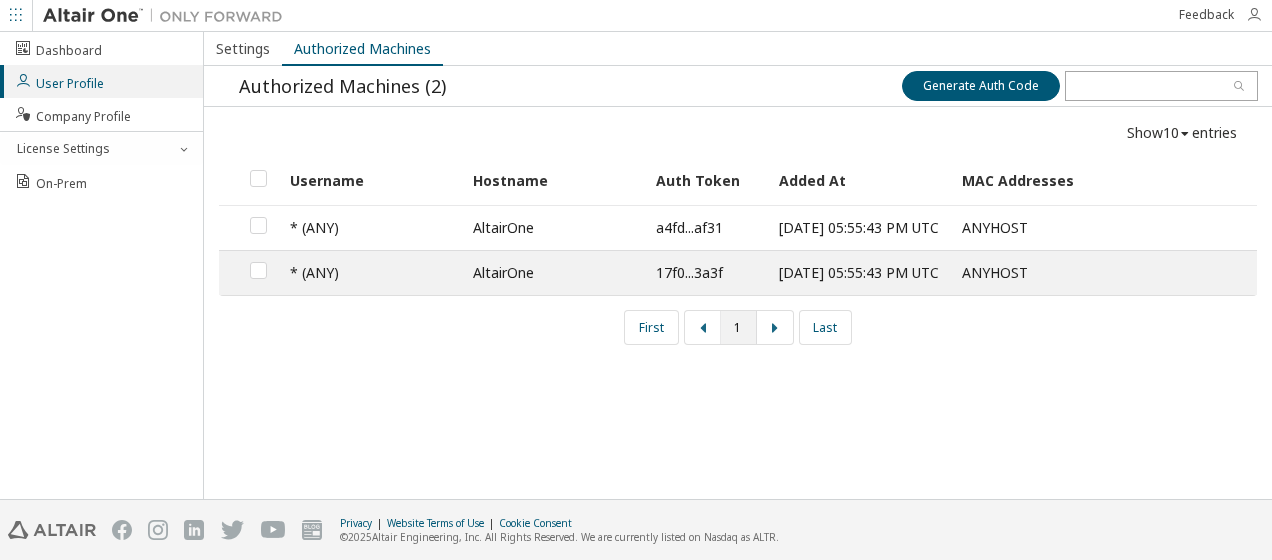 click at bounding box center [1254, 15] 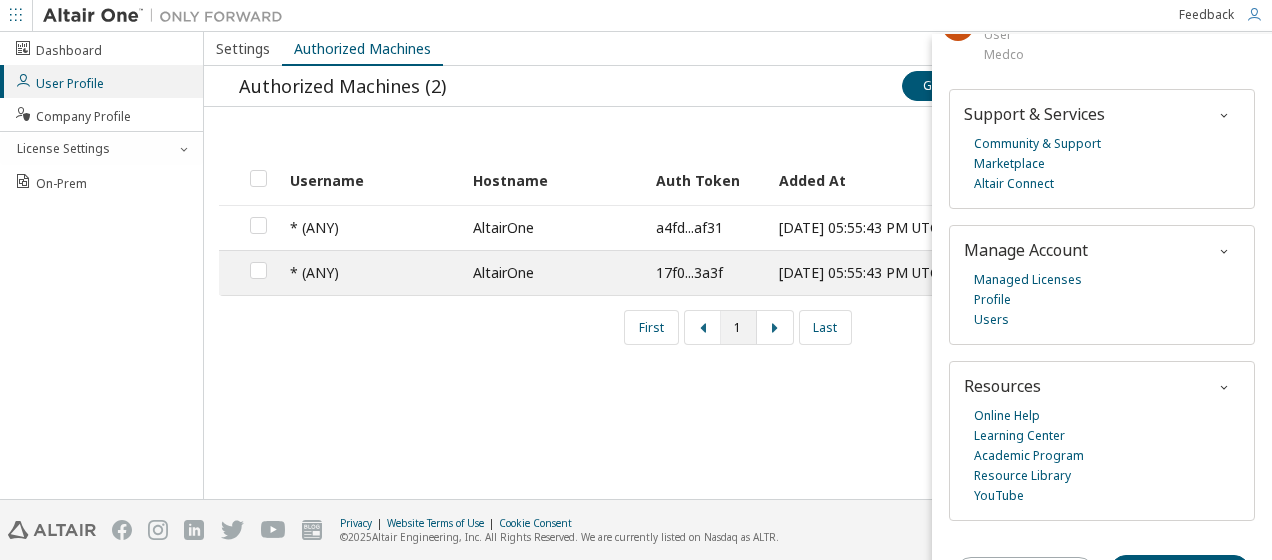 scroll, scrollTop: 111, scrollLeft: 0, axis: vertical 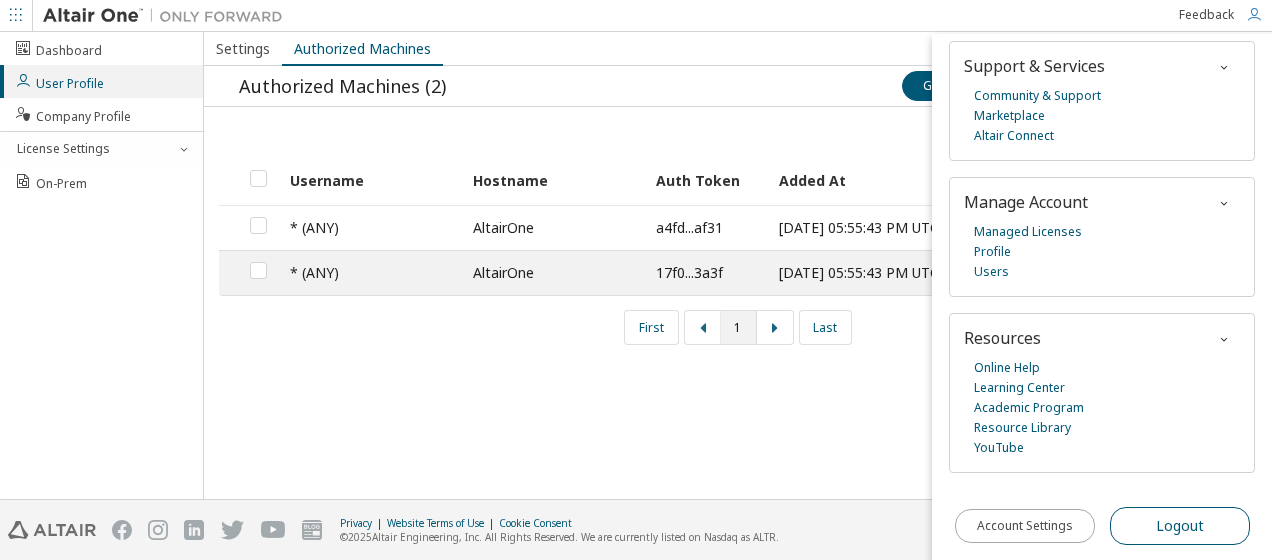 drag, startPoint x: 1153, startPoint y: 519, endPoint x: 1194, endPoint y: 524, distance: 41.303753 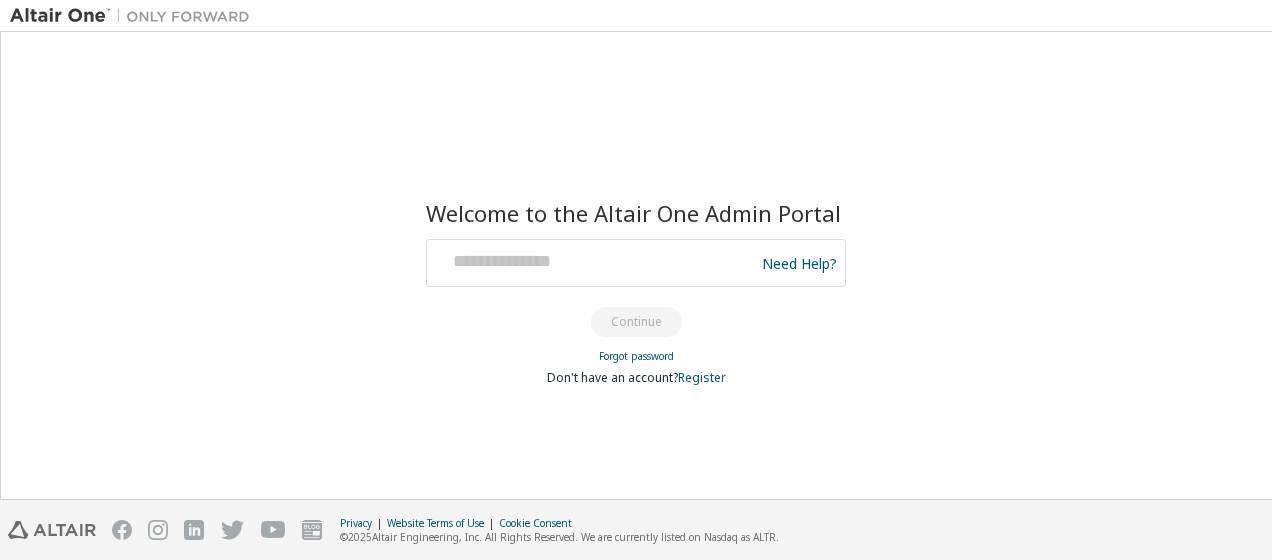 scroll, scrollTop: 0, scrollLeft: 0, axis: both 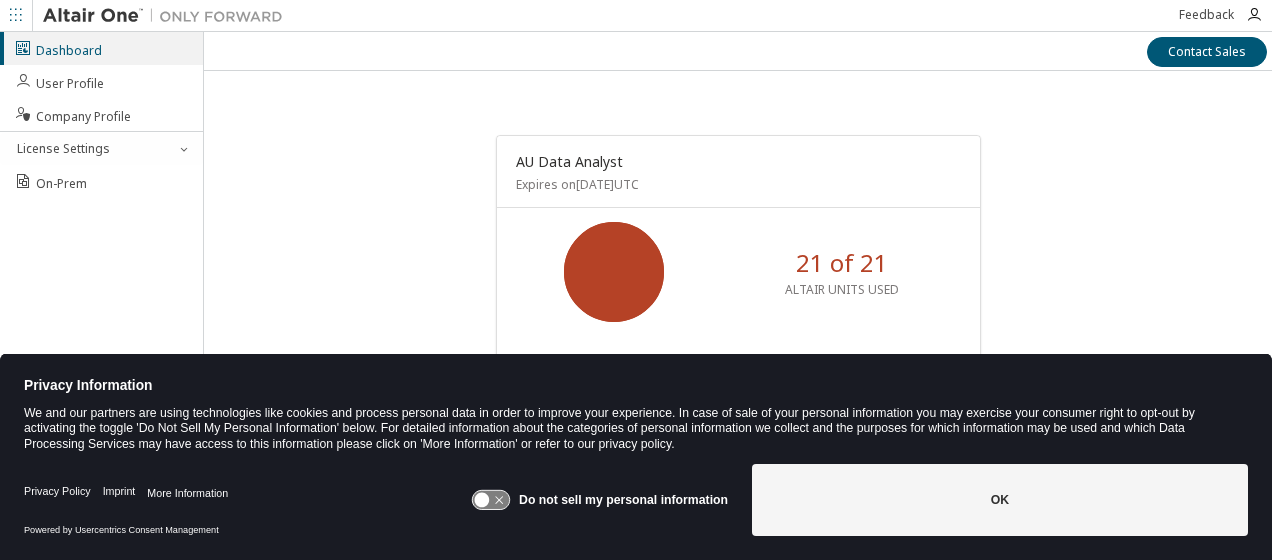 click 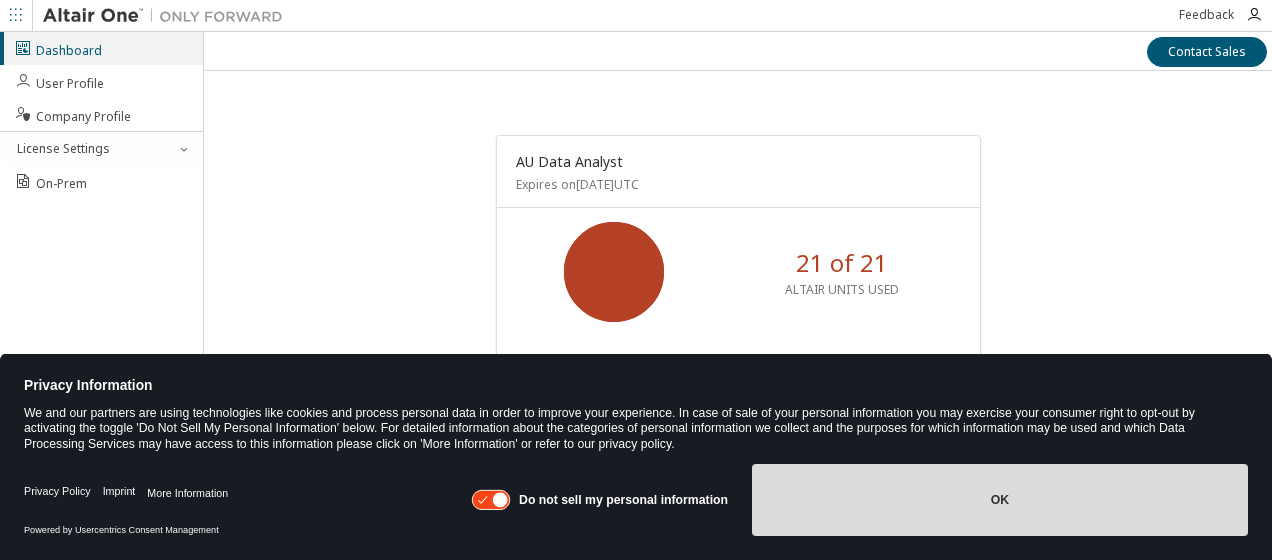 click on "OK" at bounding box center (1000, 500) 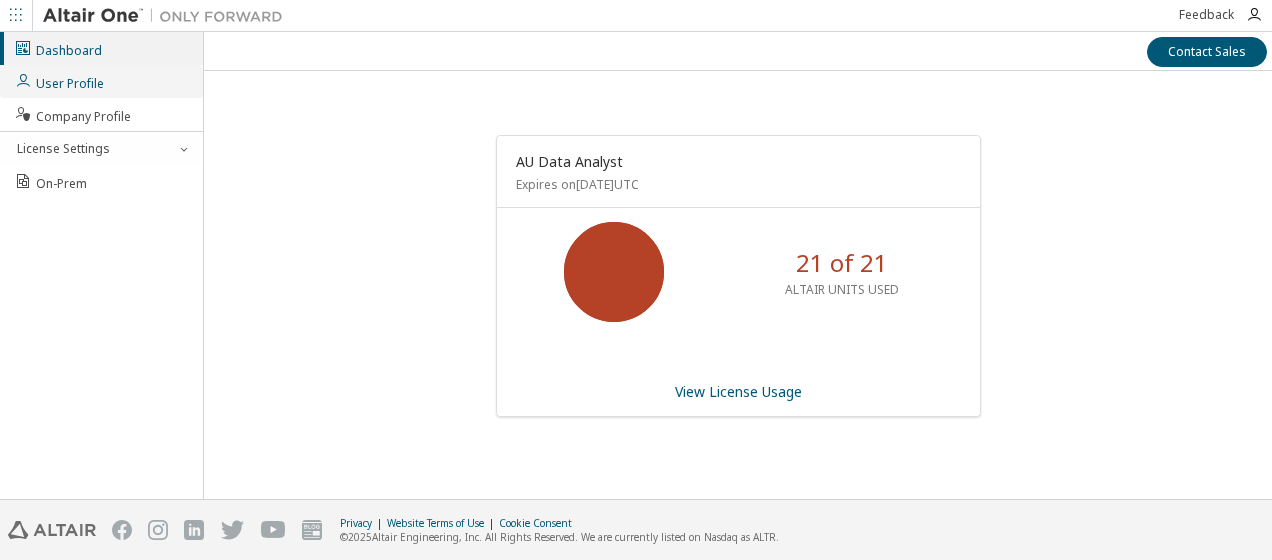 click on "User Profile" at bounding box center [59, 81] 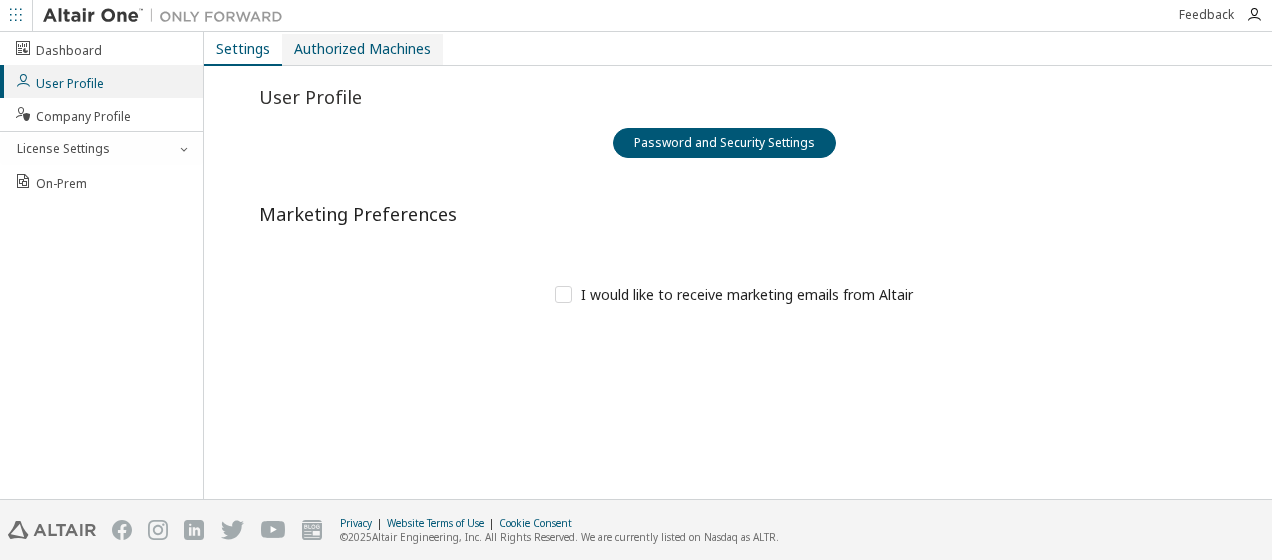 click on "Authorized Machines" at bounding box center (362, 49) 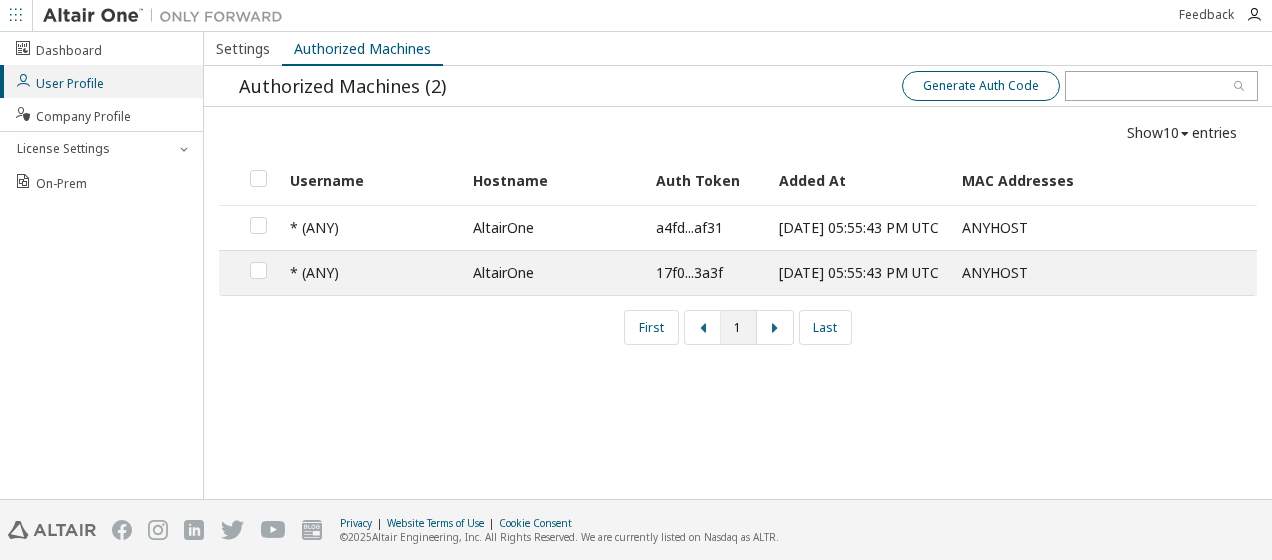 click on "Generate Auth Code" at bounding box center [981, 86] 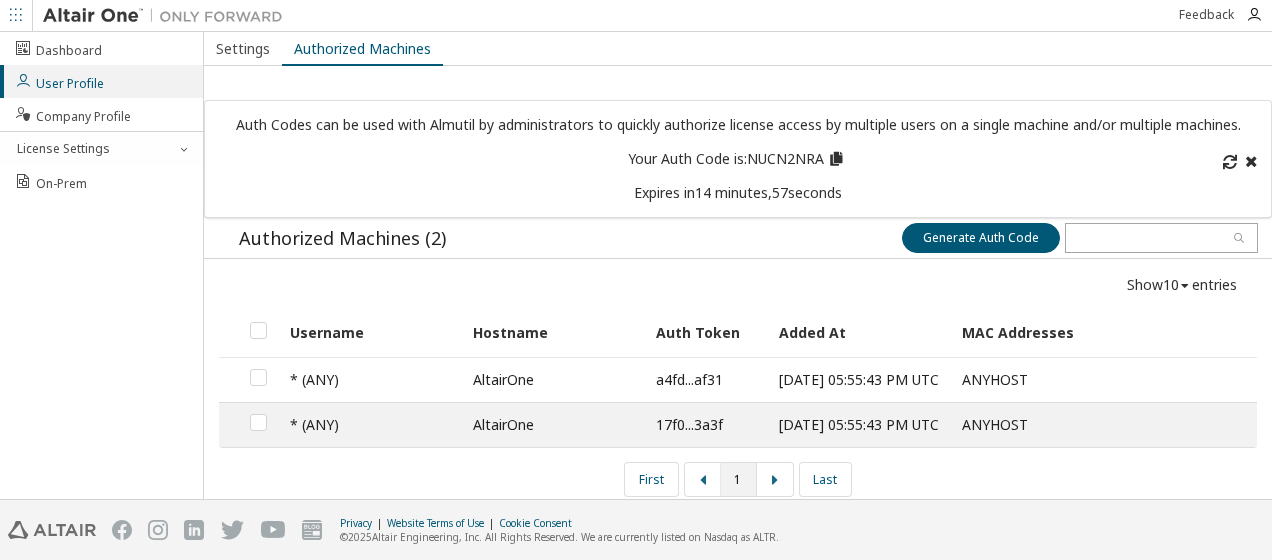 click at bounding box center [836, 156] 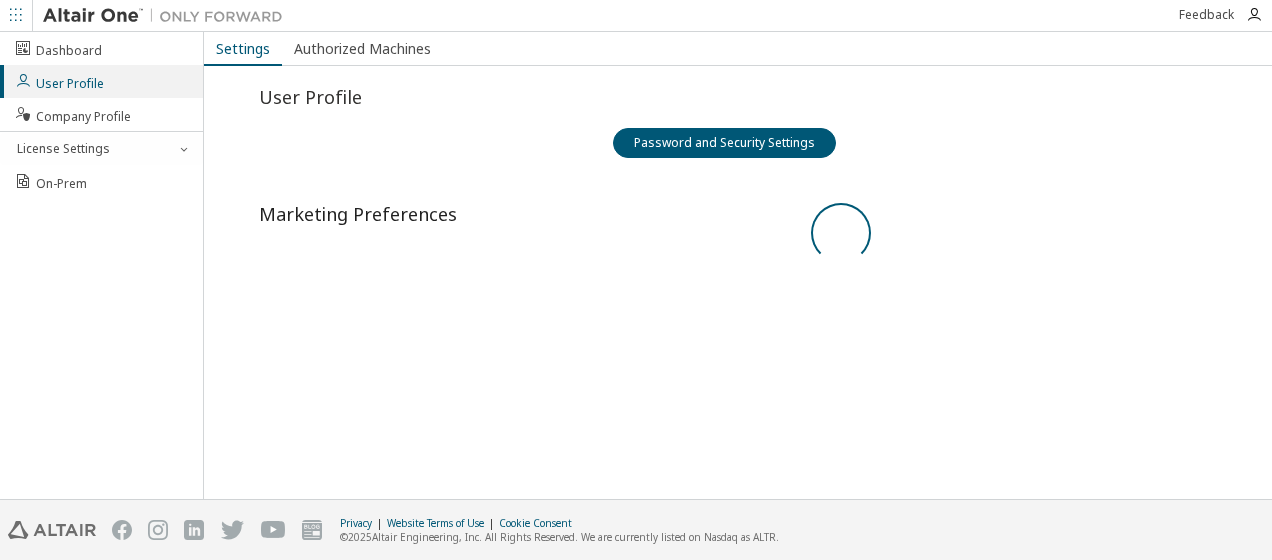 scroll, scrollTop: 0, scrollLeft: 0, axis: both 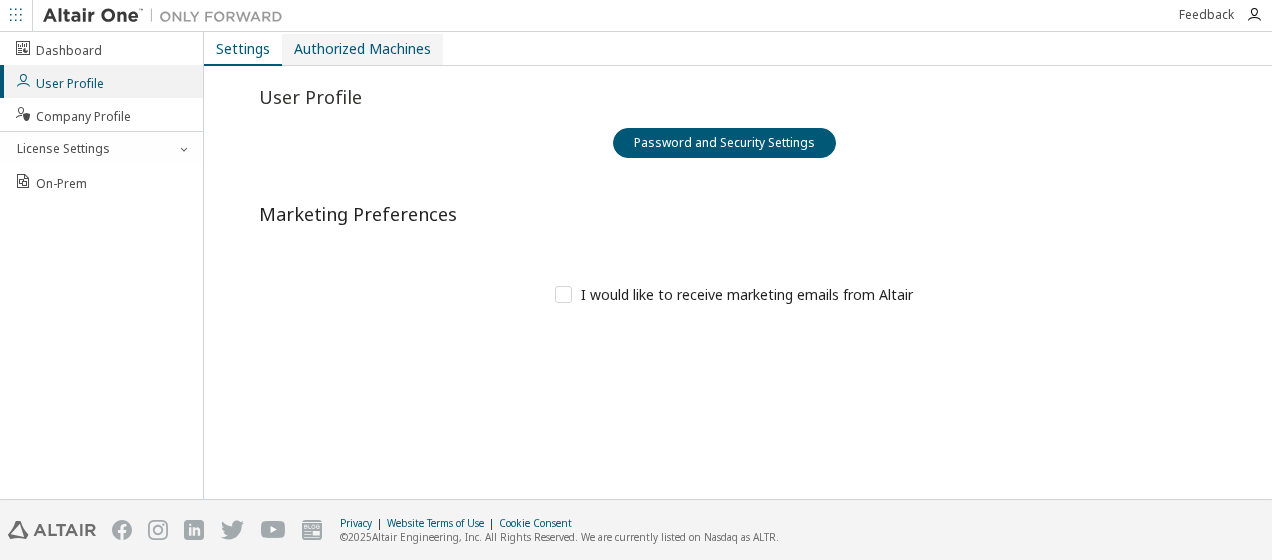 click on "Authorized Machines" at bounding box center (362, 49) 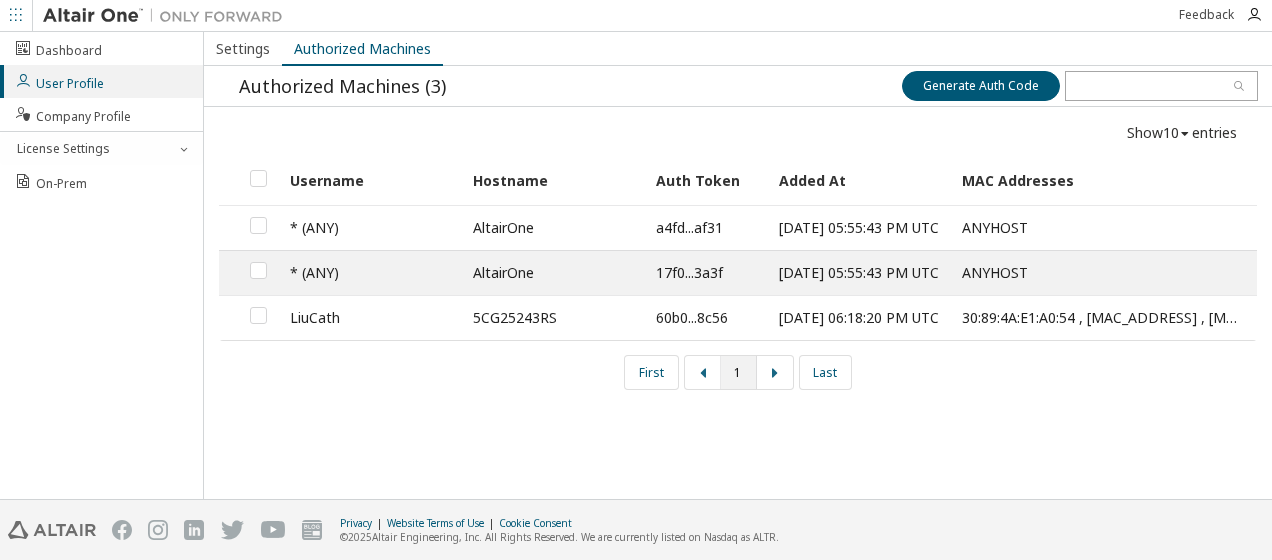 click on "5CG25243RS" at bounding box center (553, 317) 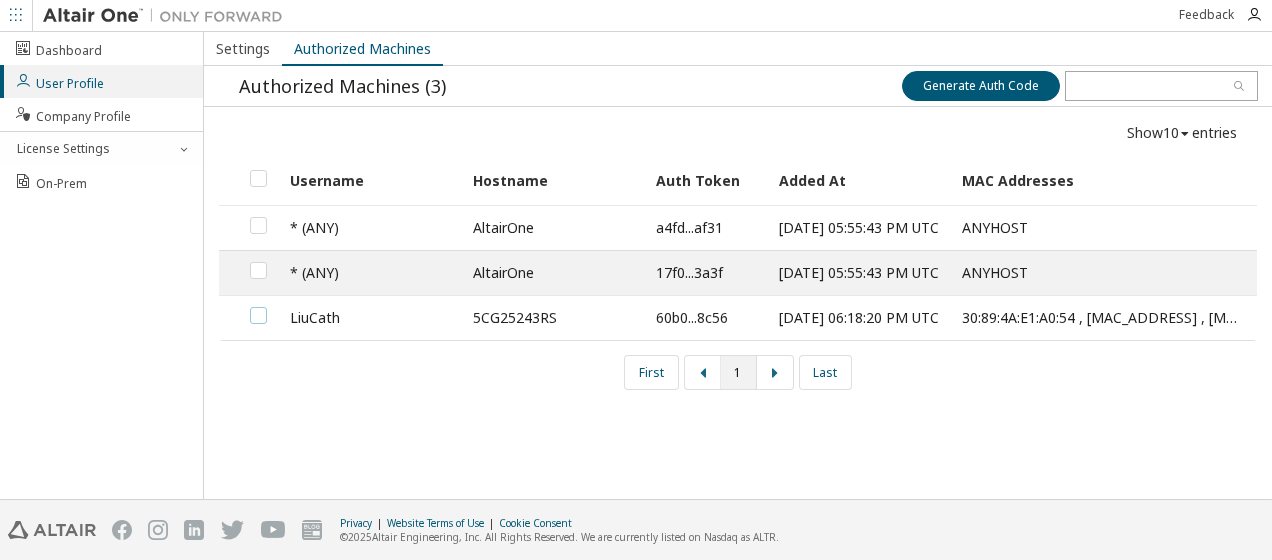 click at bounding box center [258, 307] 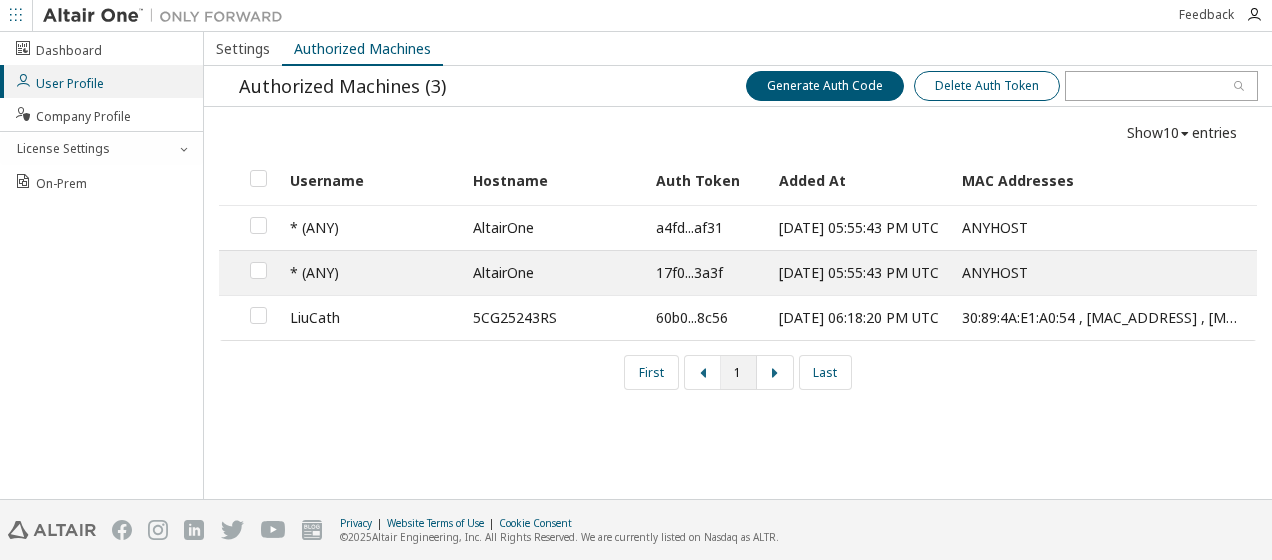 click on "Delete Auth Token" at bounding box center [987, 86] 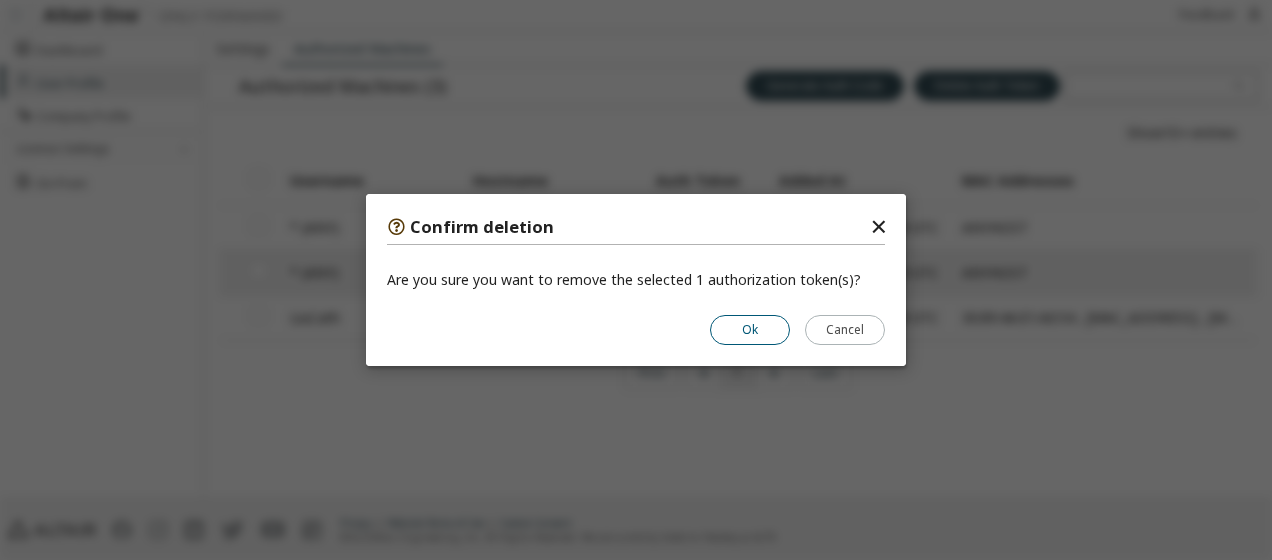 click on "Ok" at bounding box center [750, 330] 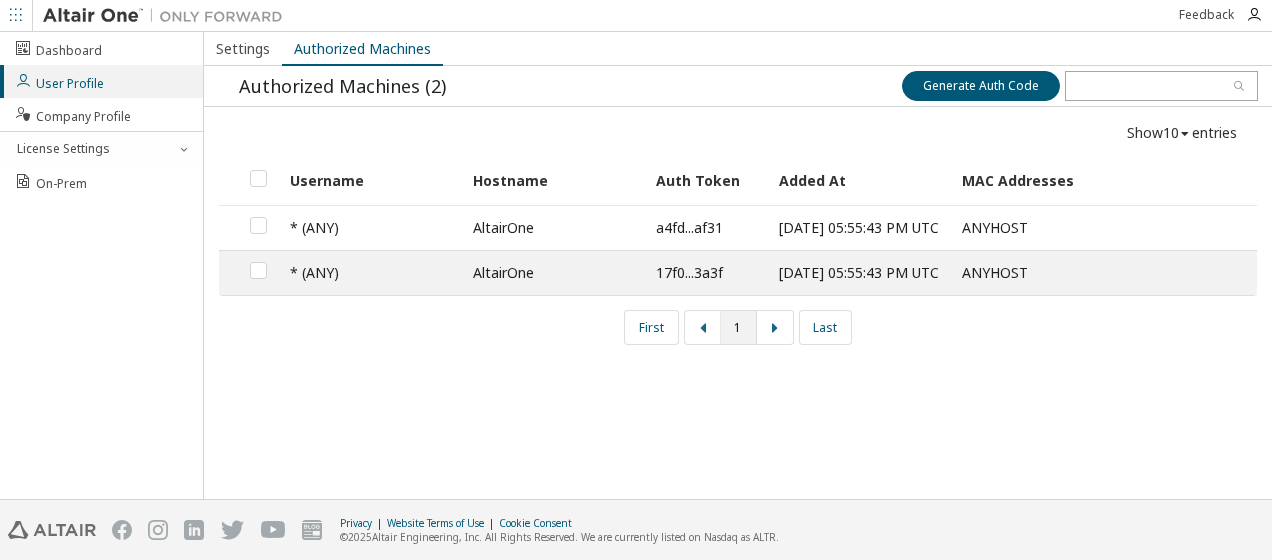click on "Settings Authorized Machines Authorized Machines (2) Generate Auth Code Generate Auth Code Show  10 10 30 50 100 entries Username Hostname Auth Token Added At MAC Addresses * (ANY) AltairOne a4fd...af31 2025-04-07 05:55:43 PM UTC ANYHOST * (ANY) AltairOne 17f0...3a3f 2025-04-07 05:55:43 PM UTC ANYHOST First 1 Last" at bounding box center [738, 265] 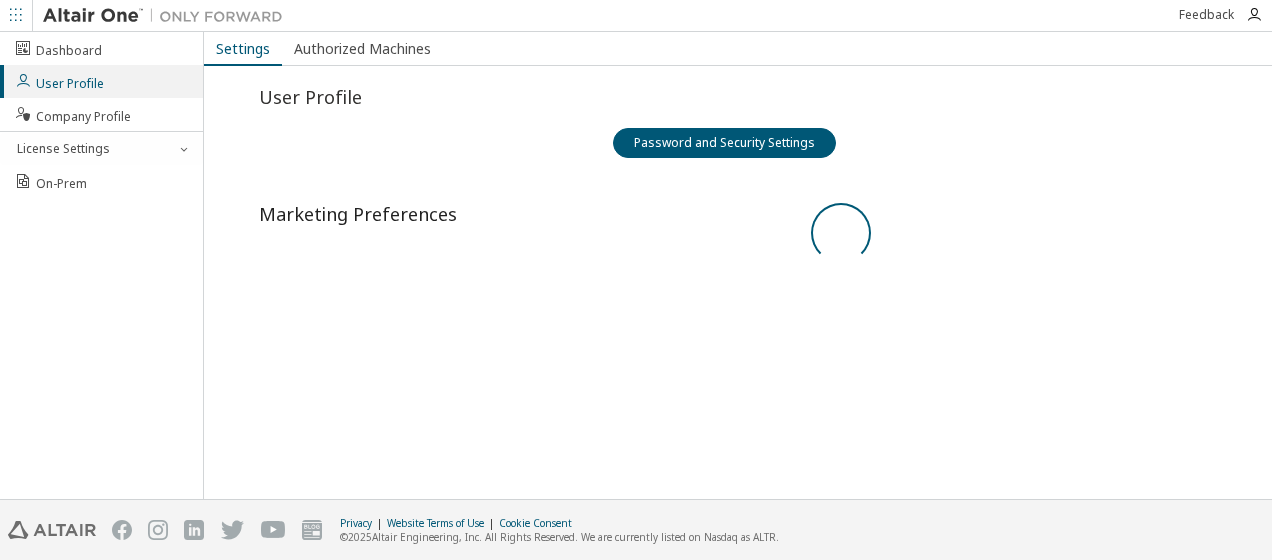 scroll, scrollTop: 0, scrollLeft: 0, axis: both 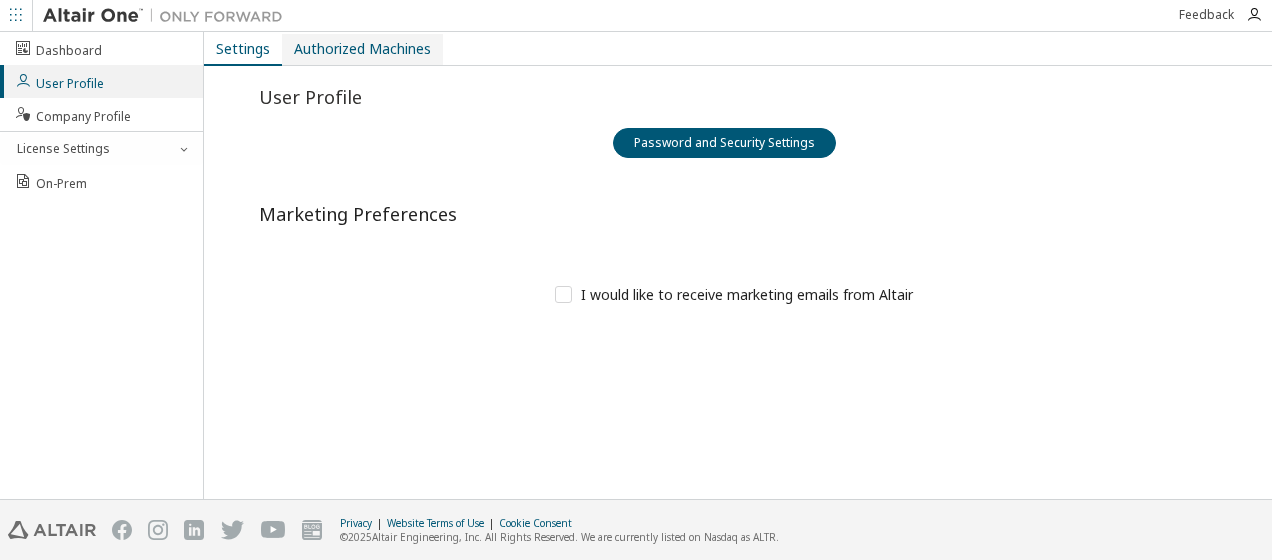click on "Authorized Machines" at bounding box center [362, 49] 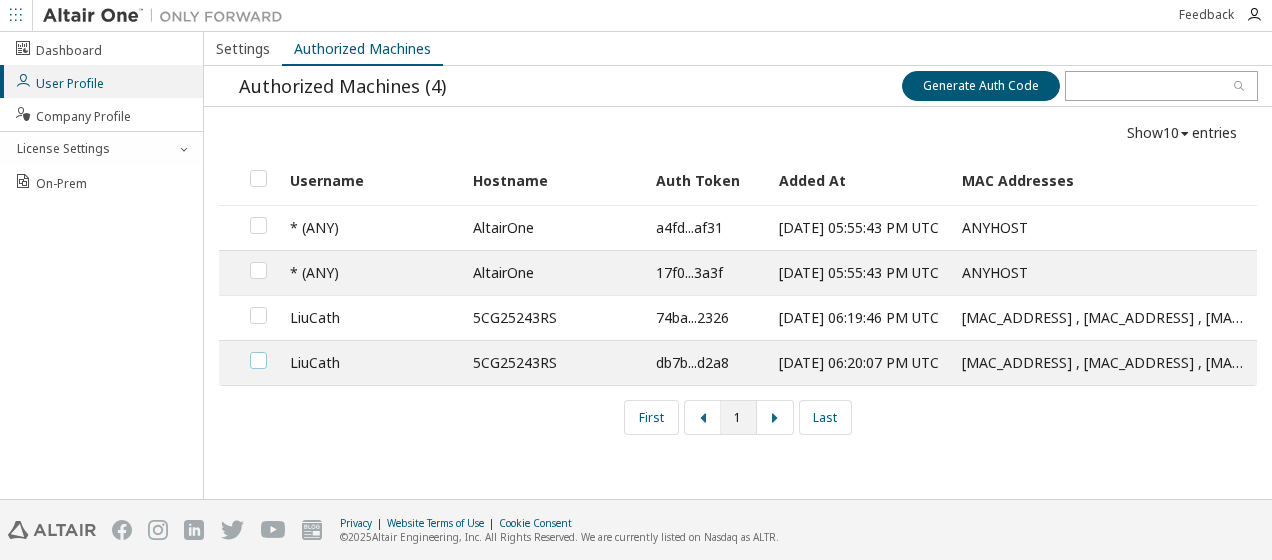 click at bounding box center (258, 352) 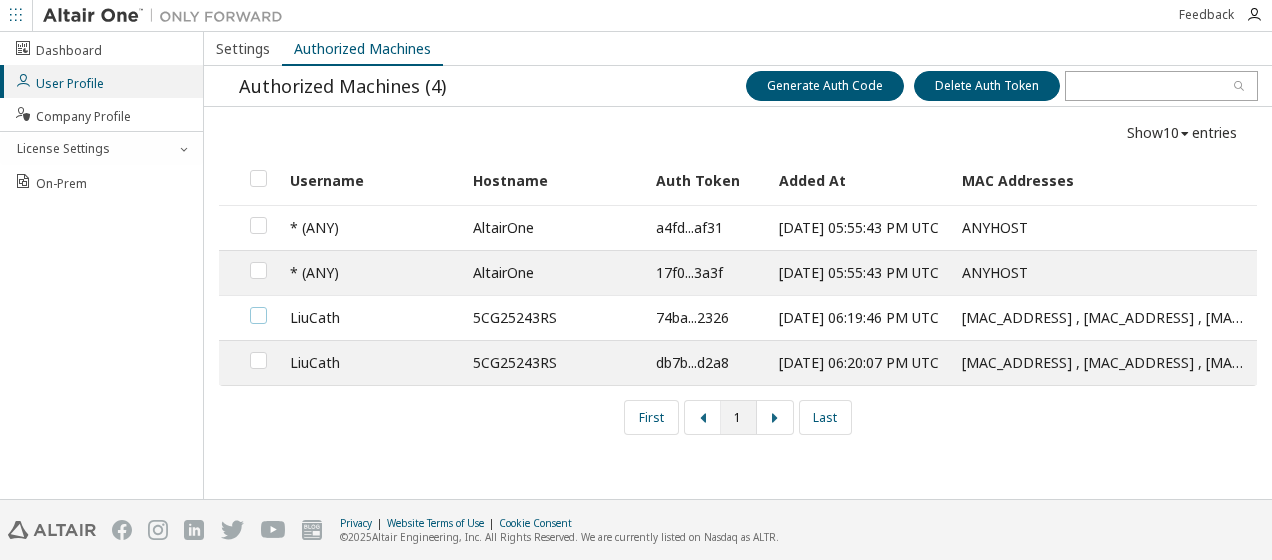 click at bounding box center (258, 307) 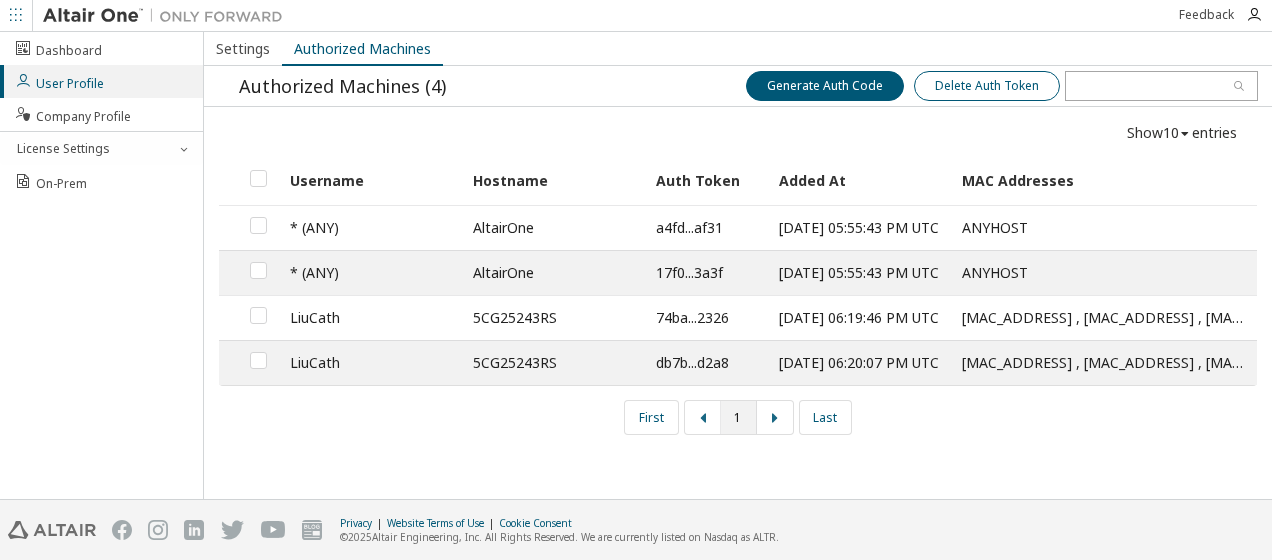 click on "Delete Auth Token" at bounding box center [987, 86] 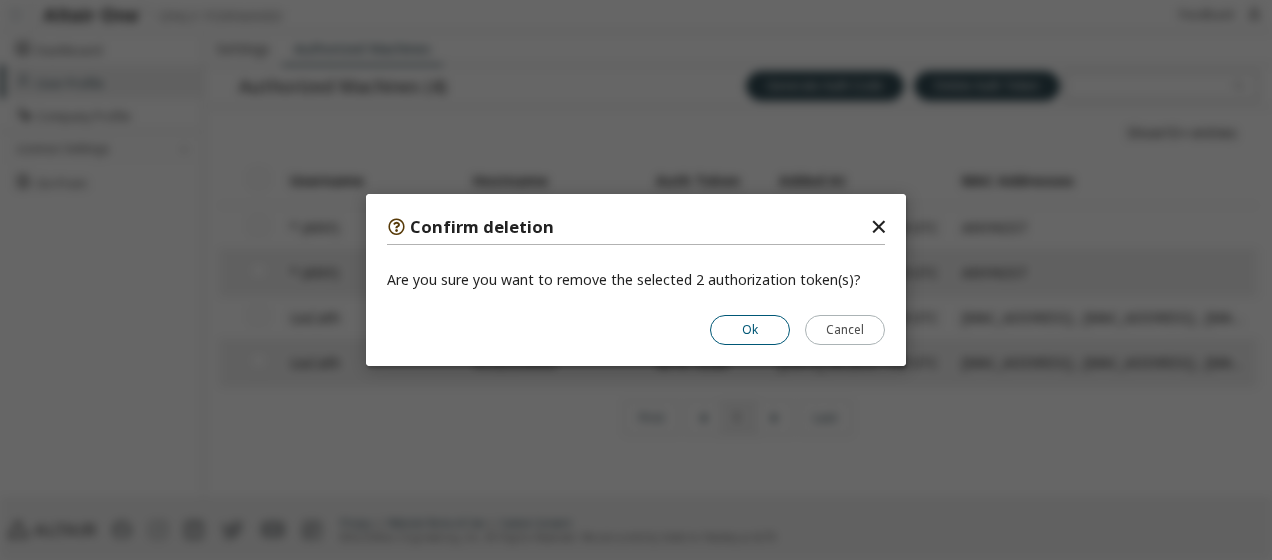 click on "Ok" at bounding box center (750, 330) 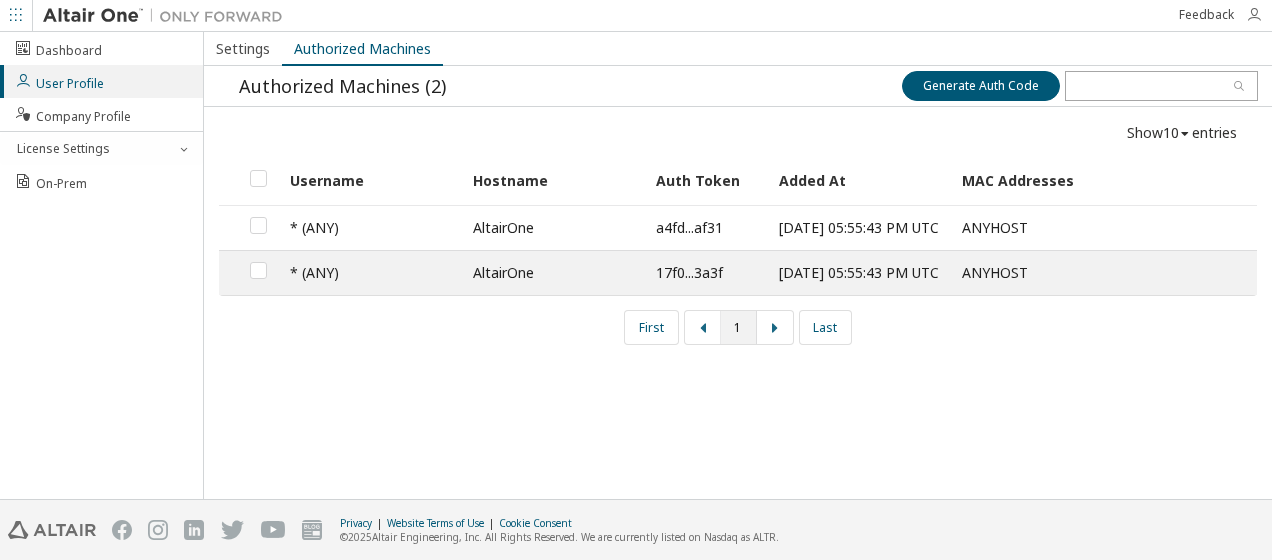 click at bounding box center [1254, 15] 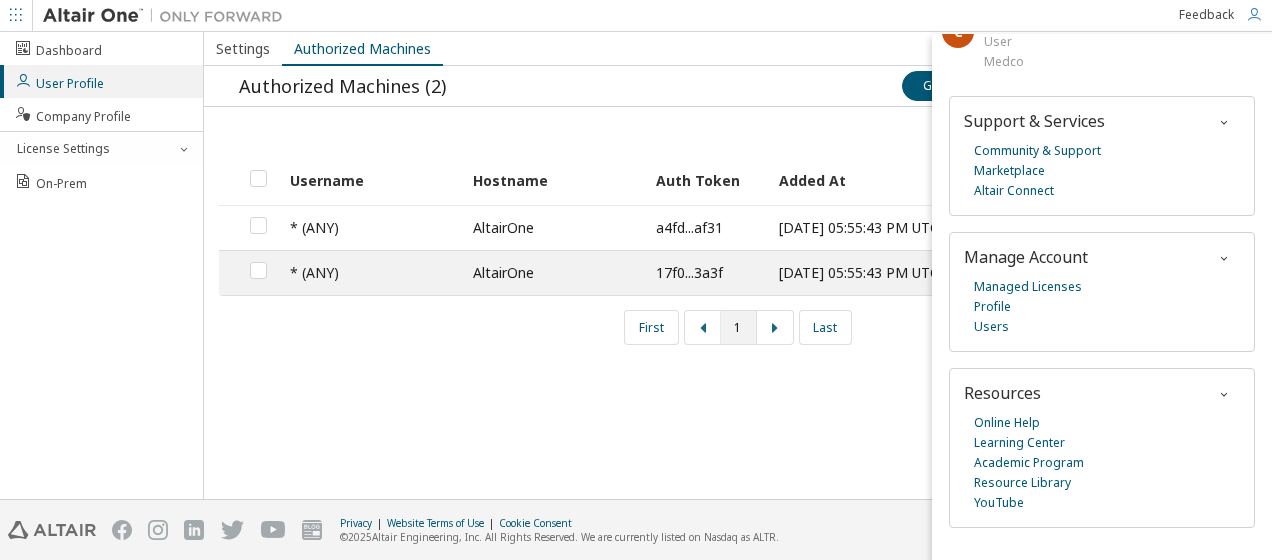 scroll, scrollTop: 100, scrollLeft: 0, axis: vertical 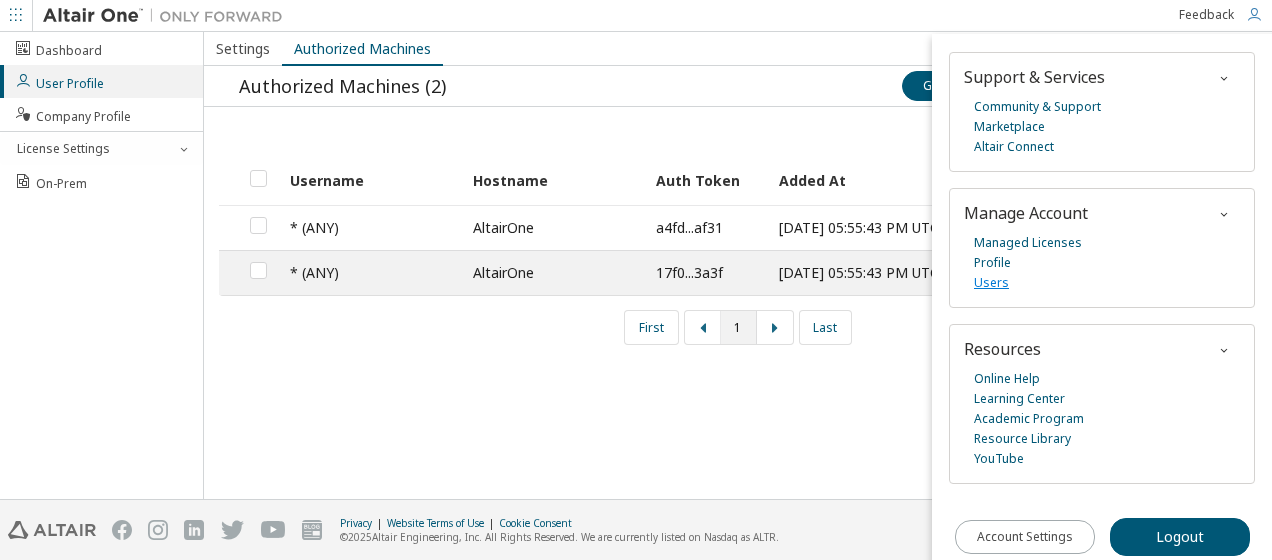 click on "Users" at bounding box center [991, 283] 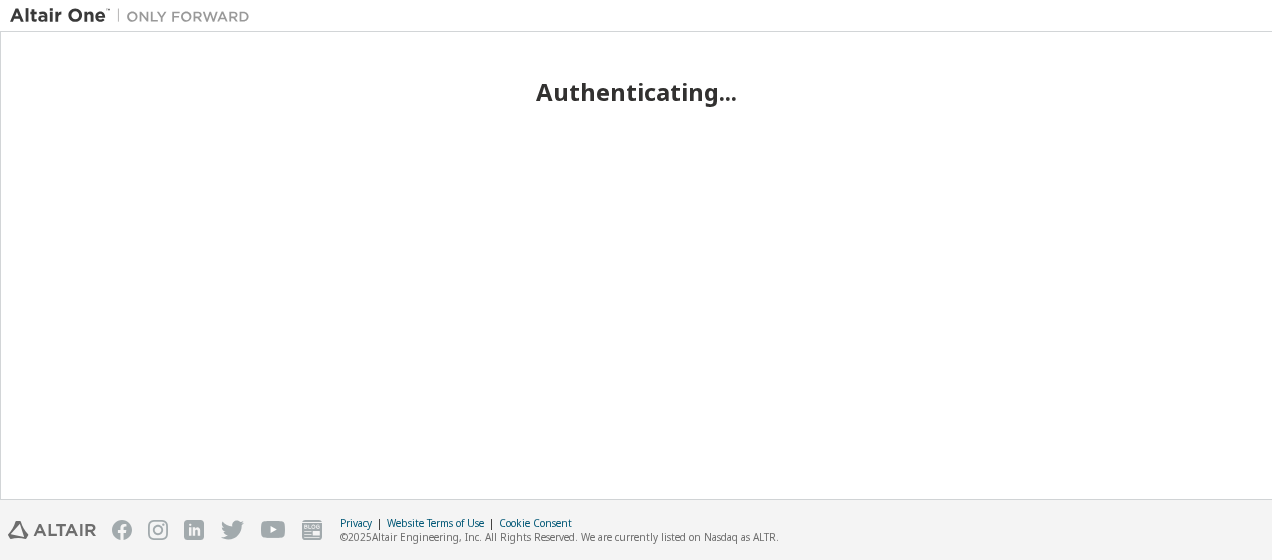 scroll, scrollTop: 0, scrollLeft: 0, axis: both 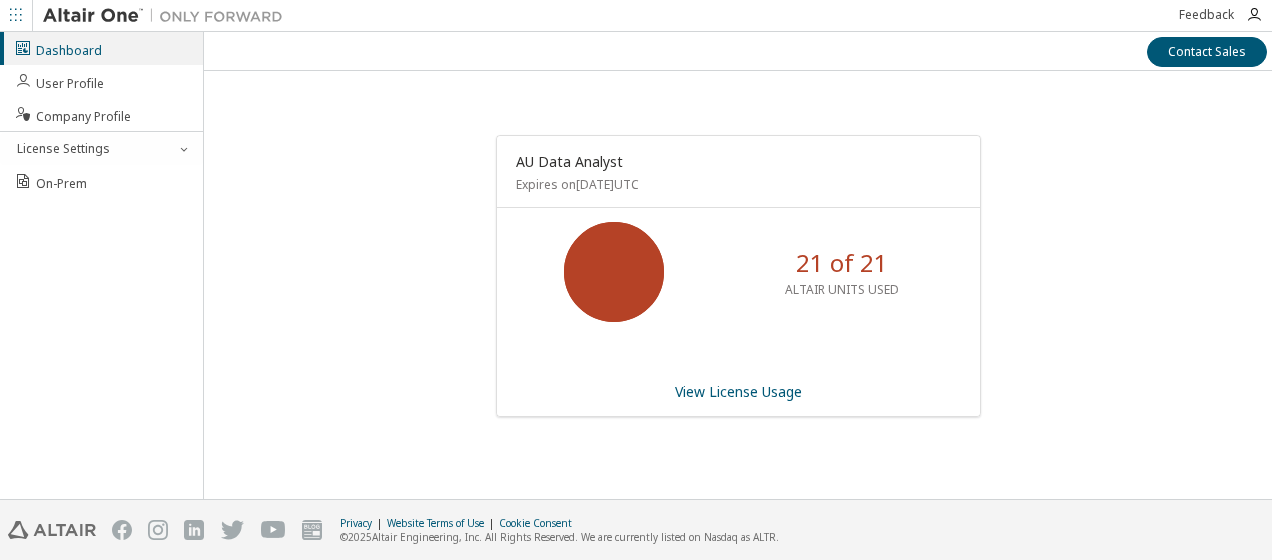 click 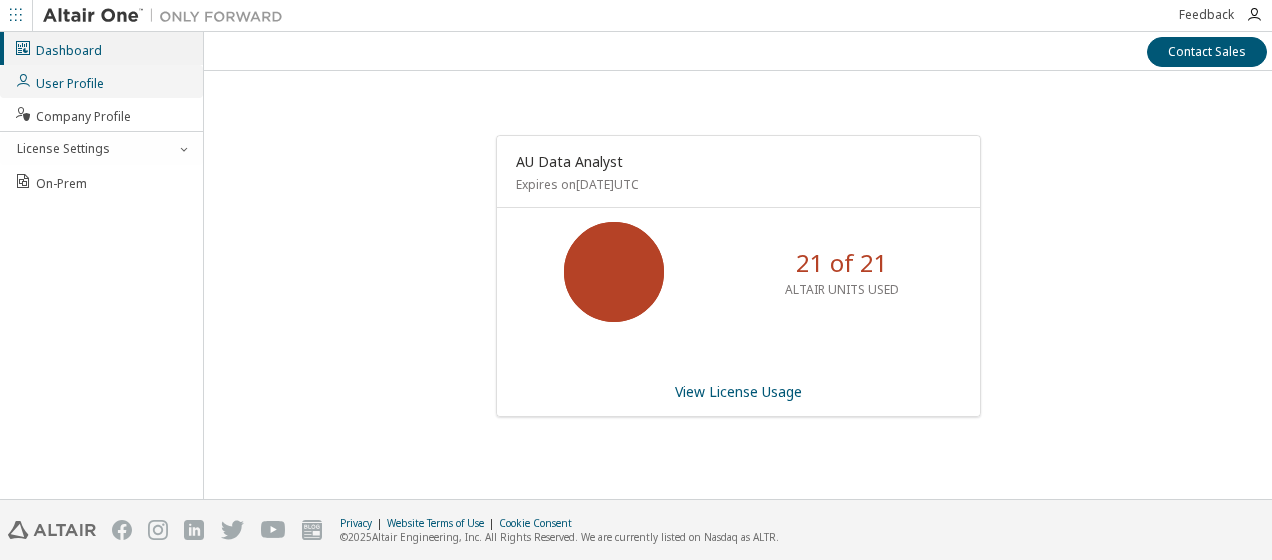 click on "User Profile" at bounding box center (59, 81) 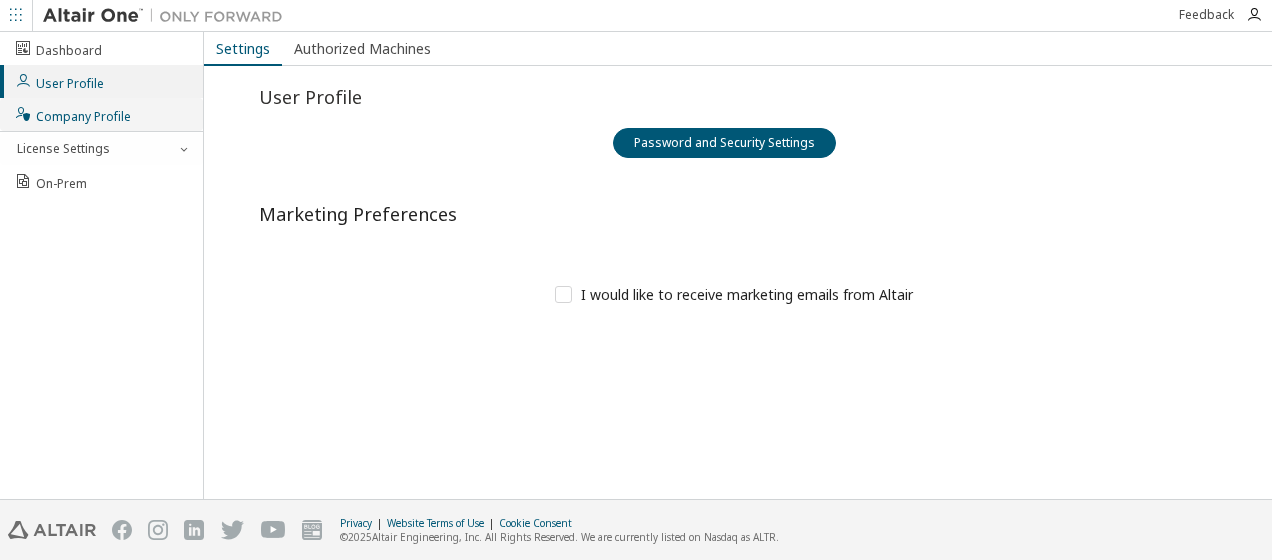 click on "Company Profile" at bounding box center (72, 114) 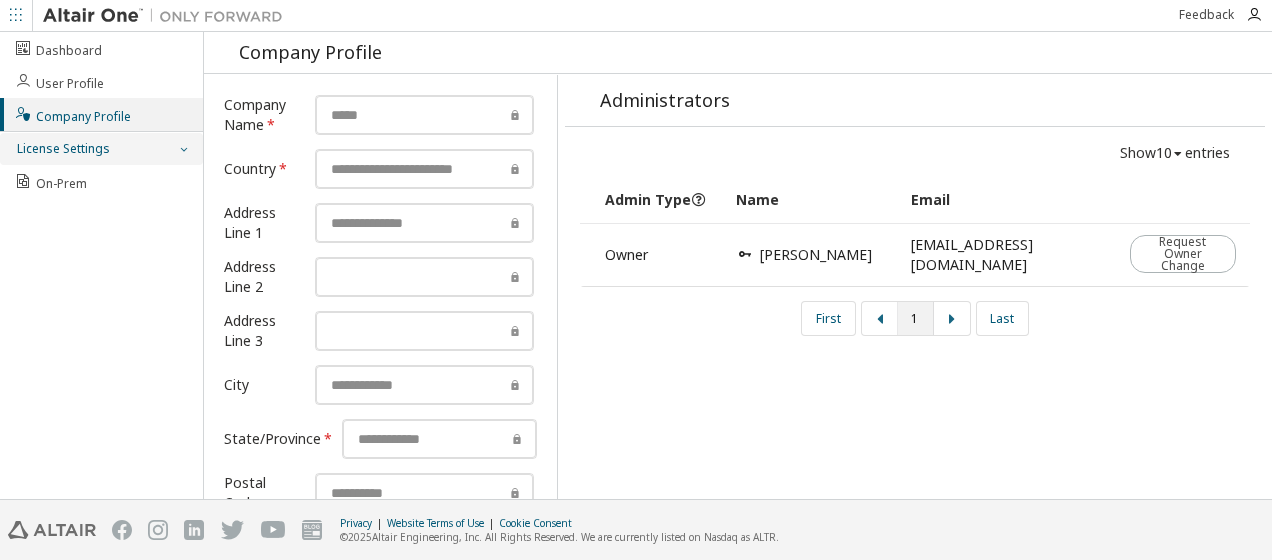 click on "License Settings" at bounding box center (62, 149) 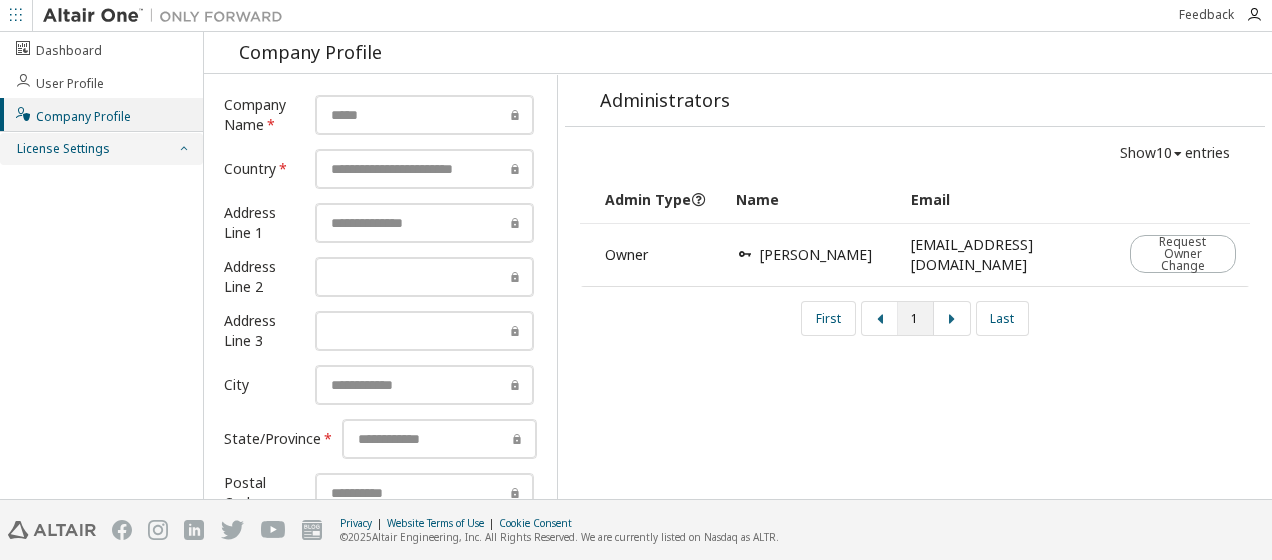 click on "License Settings" at bounding box center [62, 149] 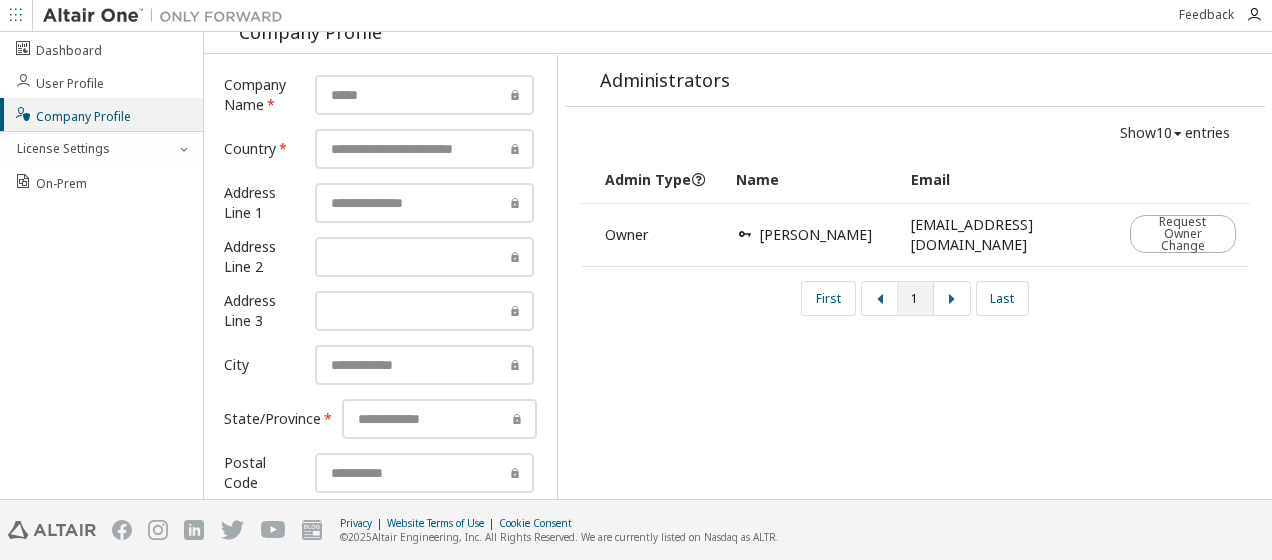 scroll, scrollTop: 0, scrollLeft: 0, axis: both 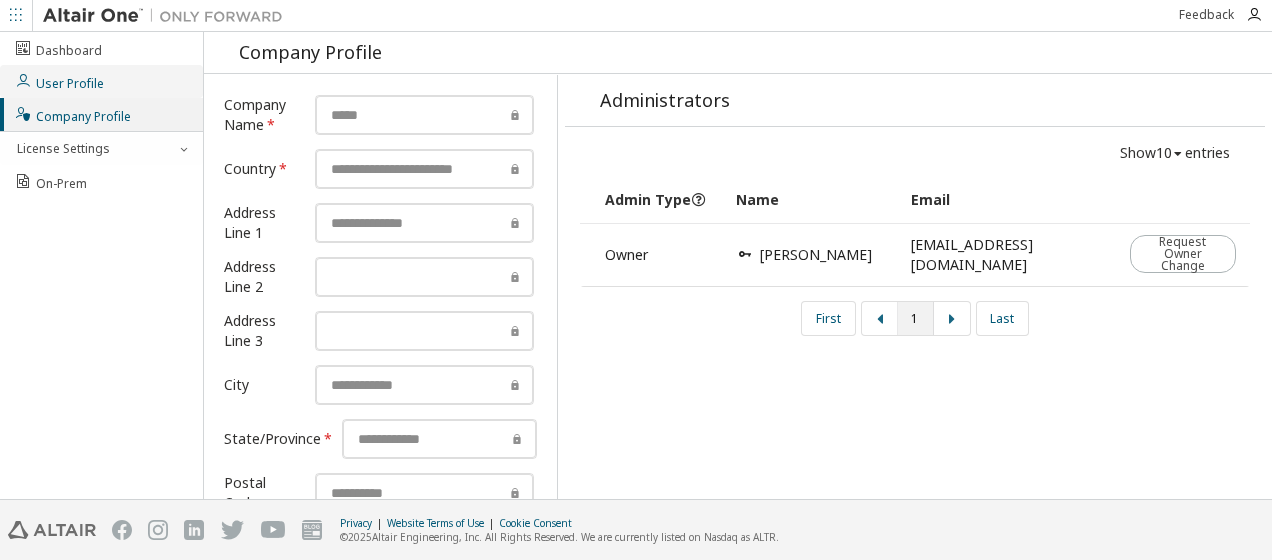 click on "User Profile" at bounding box center [101, 81] 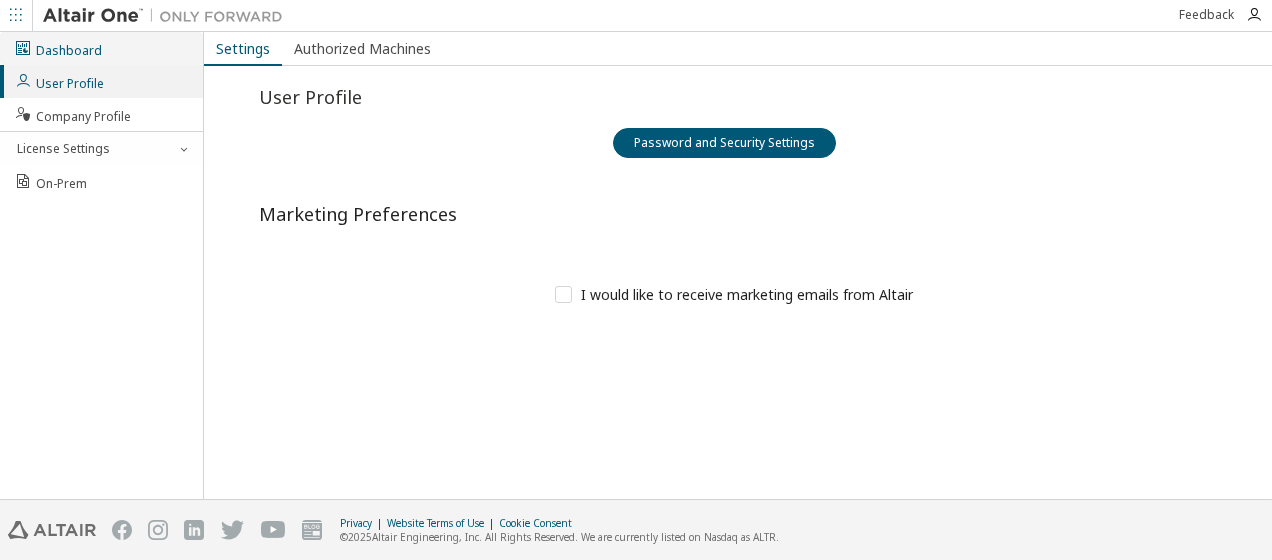 click on "Dashboard" at bounding box center [101, 48] 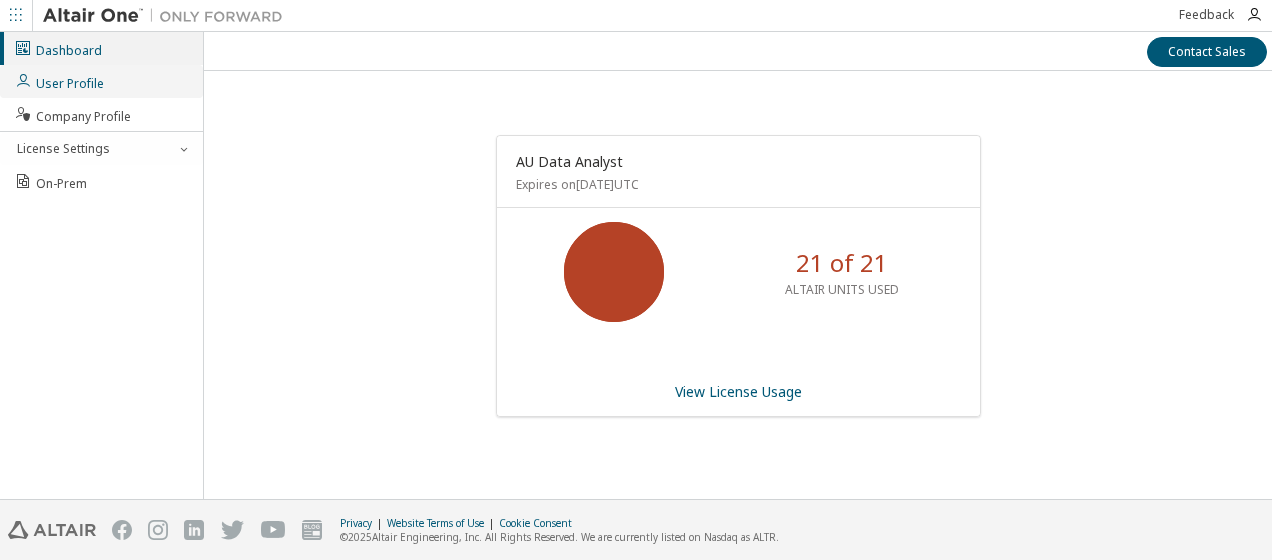 click on "User Profile" at bounding box center (101, 81) 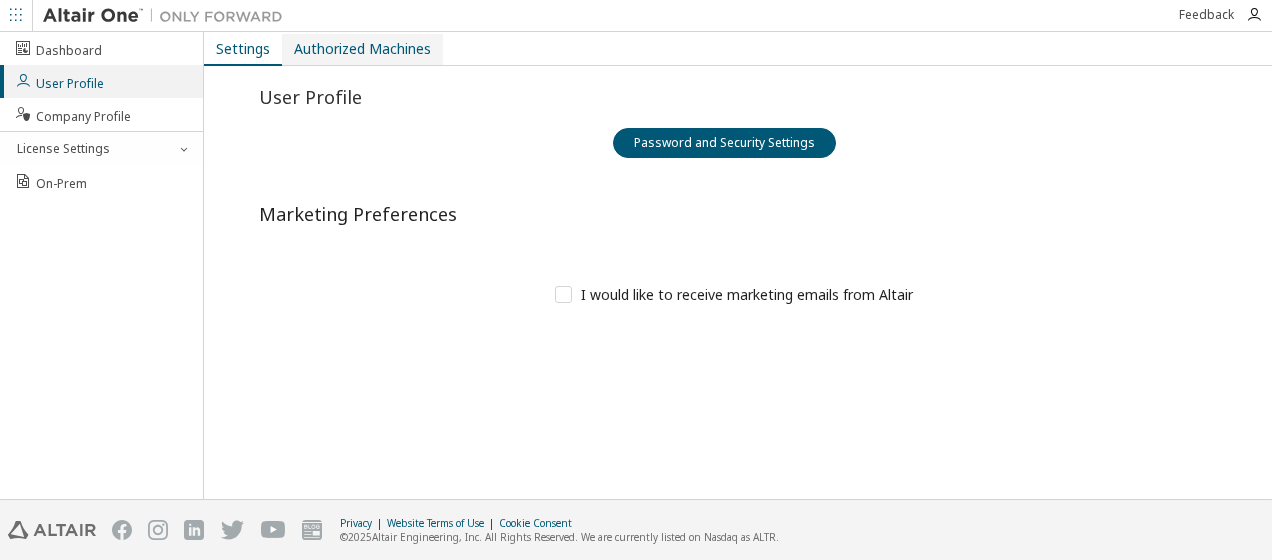 click on "Authorized Machines" at bounding box center [362, 49] 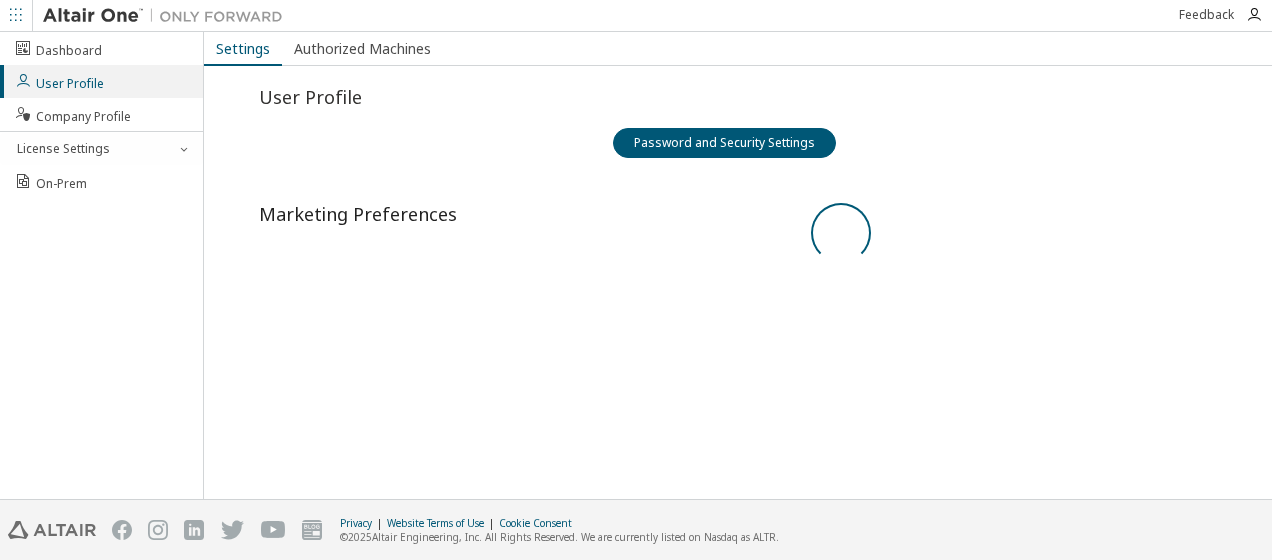 scroll, scrollTop: 0, scrollLeft: 0, axis: both 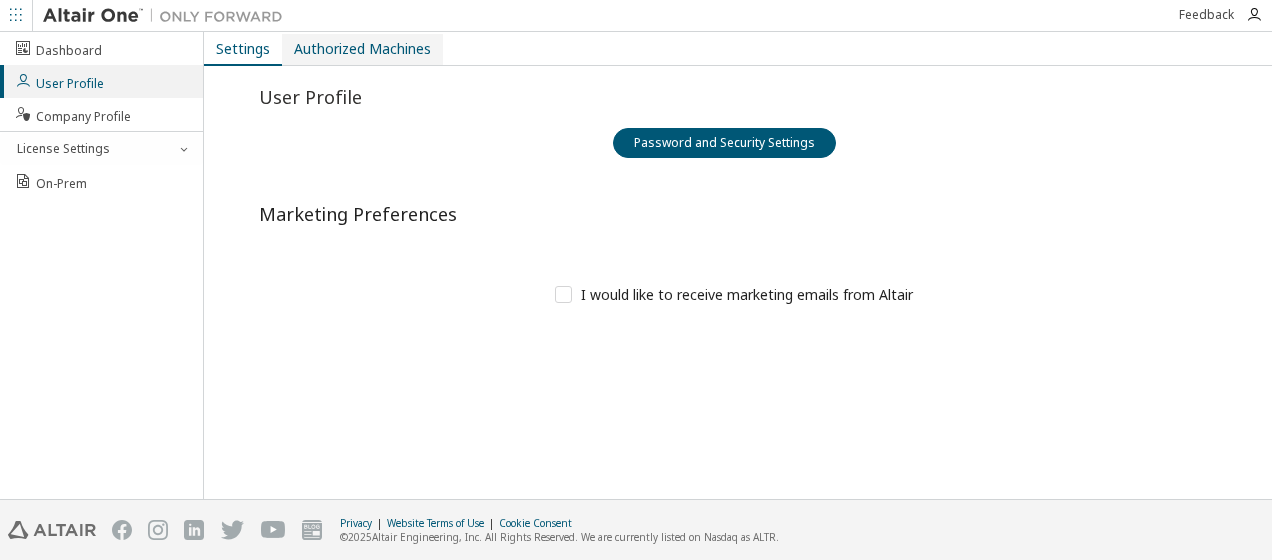 click on "Authorized Machines" at bounding box center (362, 49) 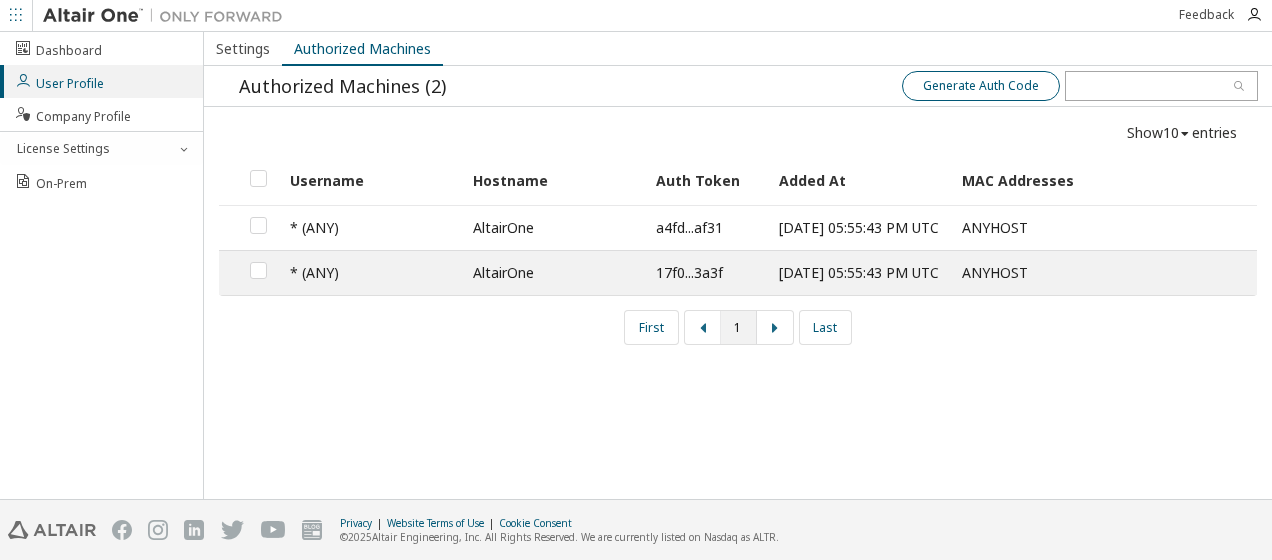 click on "Generate Auth Code" at bounding box center (981, 86) 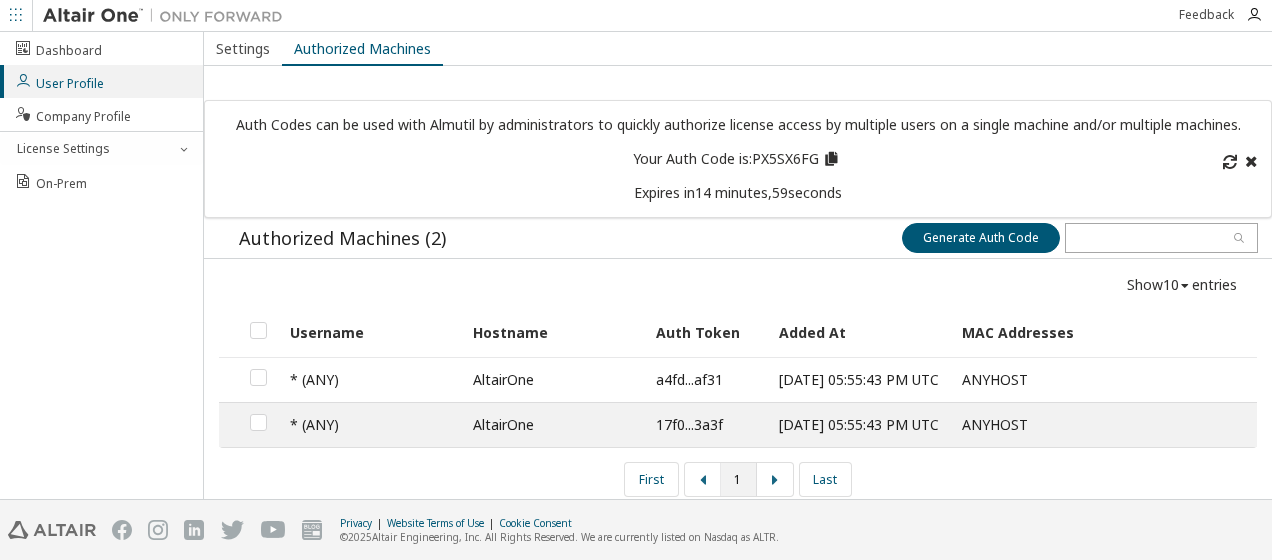 click at bounding box center [831, 156] 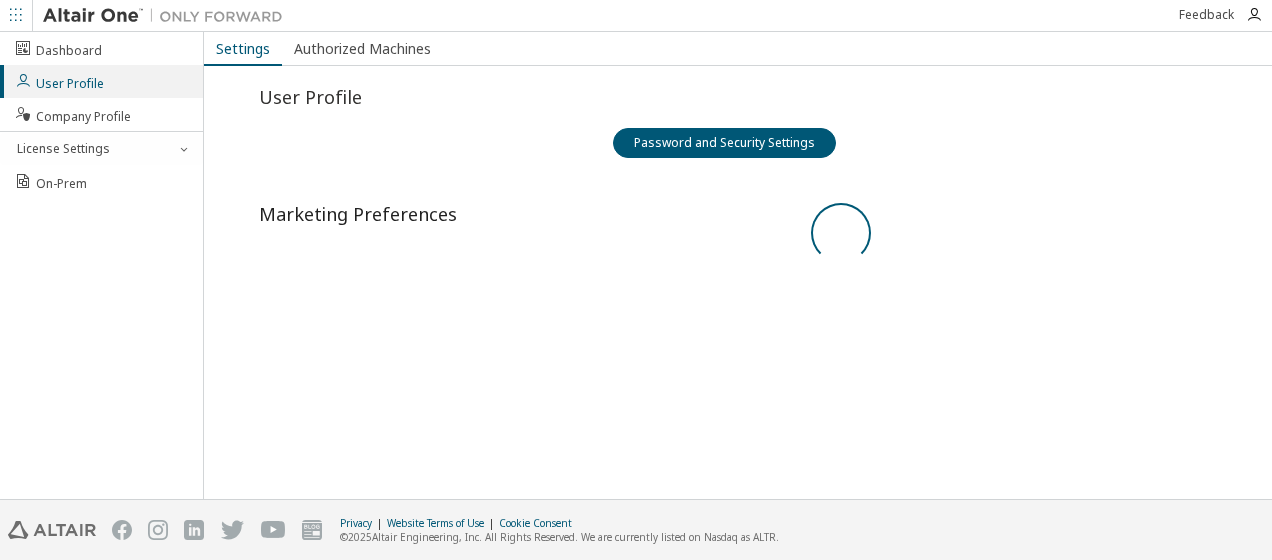 scroll, scrollTop: 0, scrollLeft: 0, axis: both 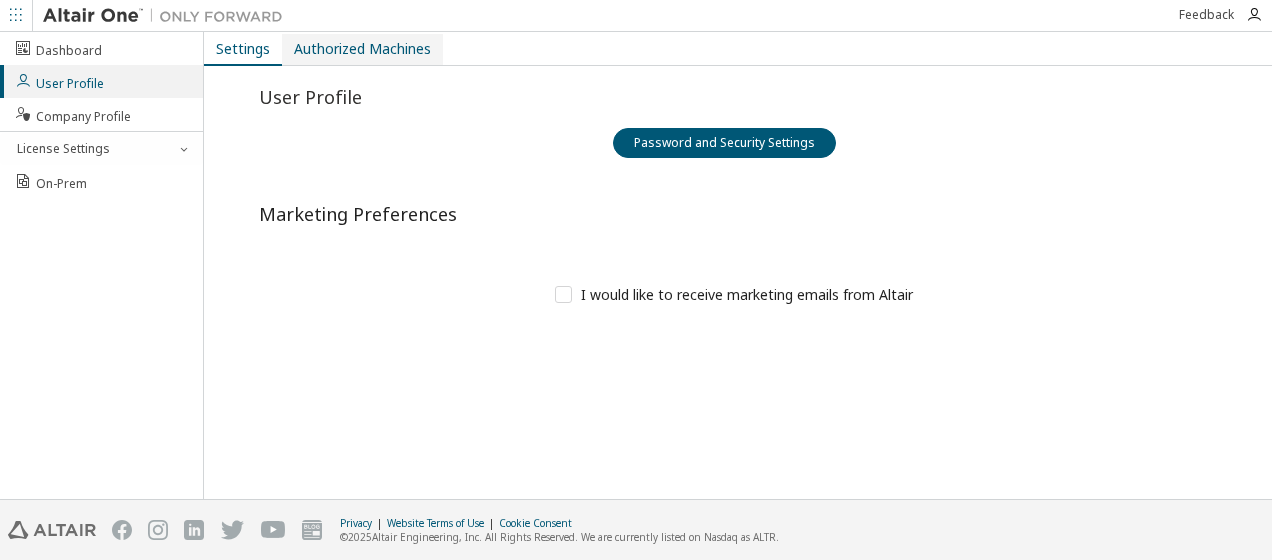 click on "Authorized Machines" at bounding box center (362, 49) 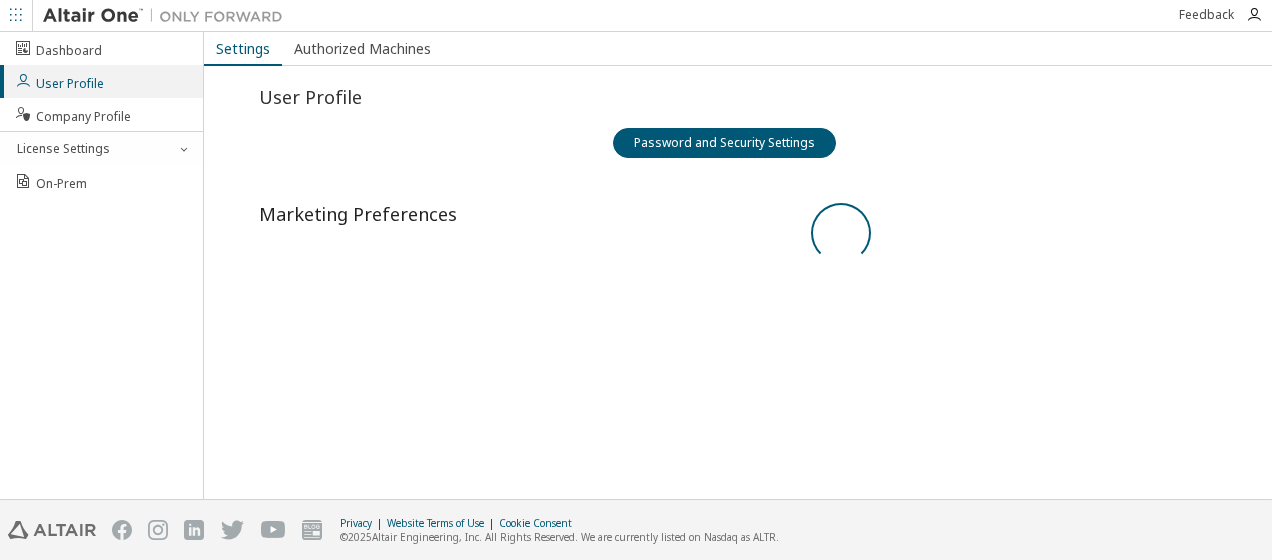 scroll, scrollTop: 0, scrollLeft: 0, axis: both 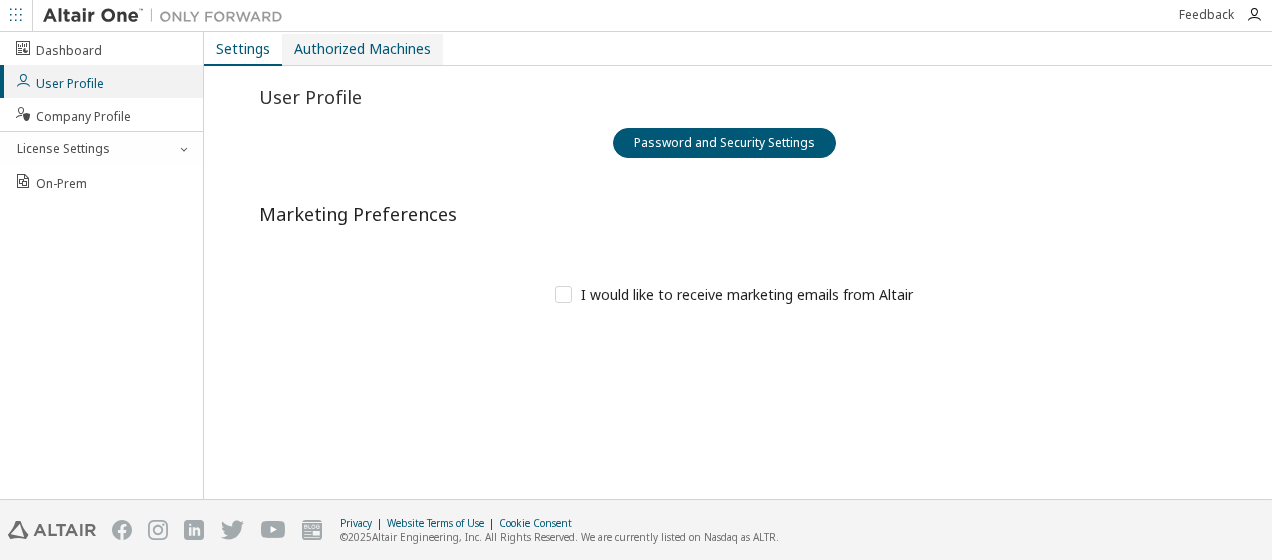 click on "Authorized Machines" at bounding box center (362, 49) 